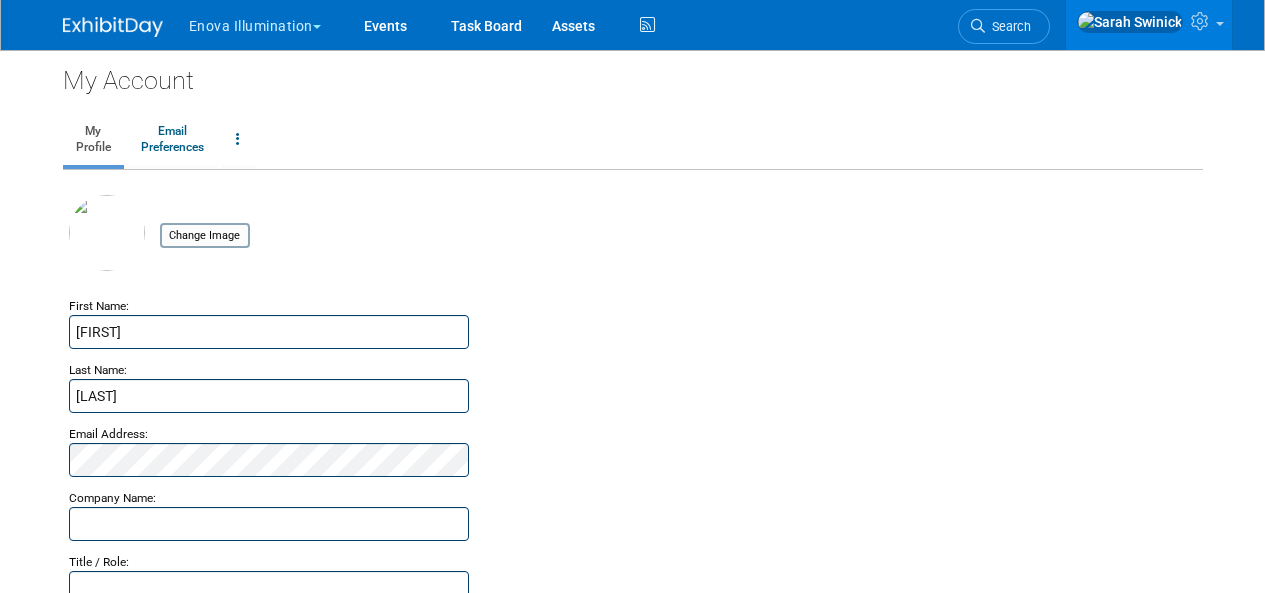 scroll, scrollTop: 0, scrollLeft: 0, axis: both 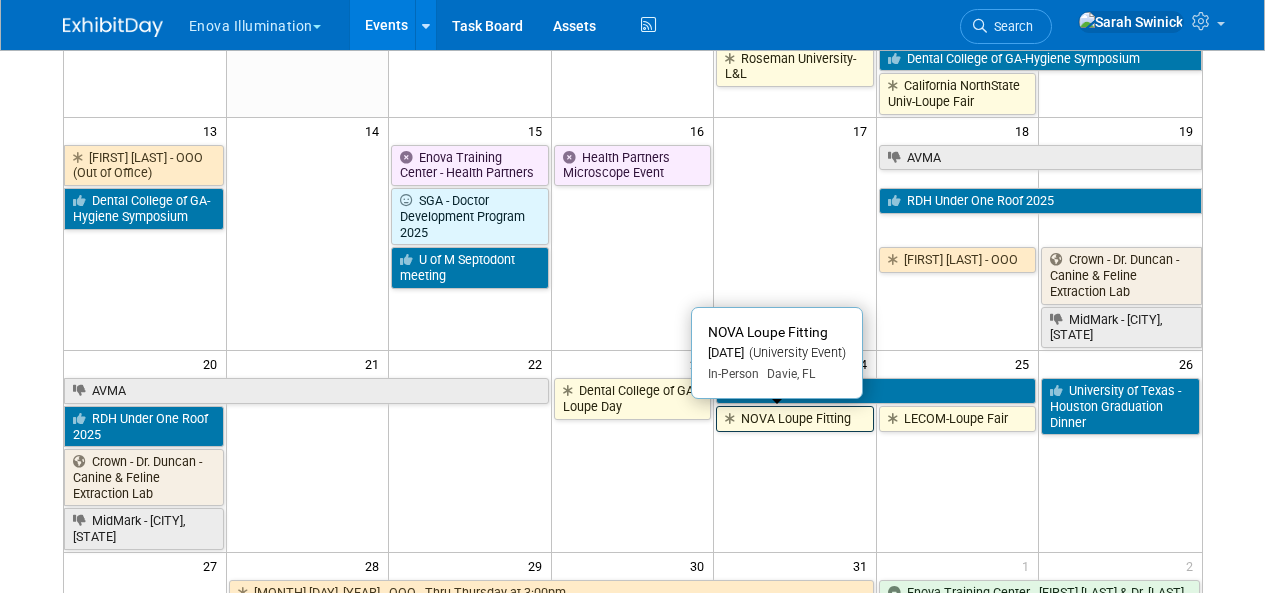 click on "NOVA Loupe Fitting" at bounding box center [795, 419] 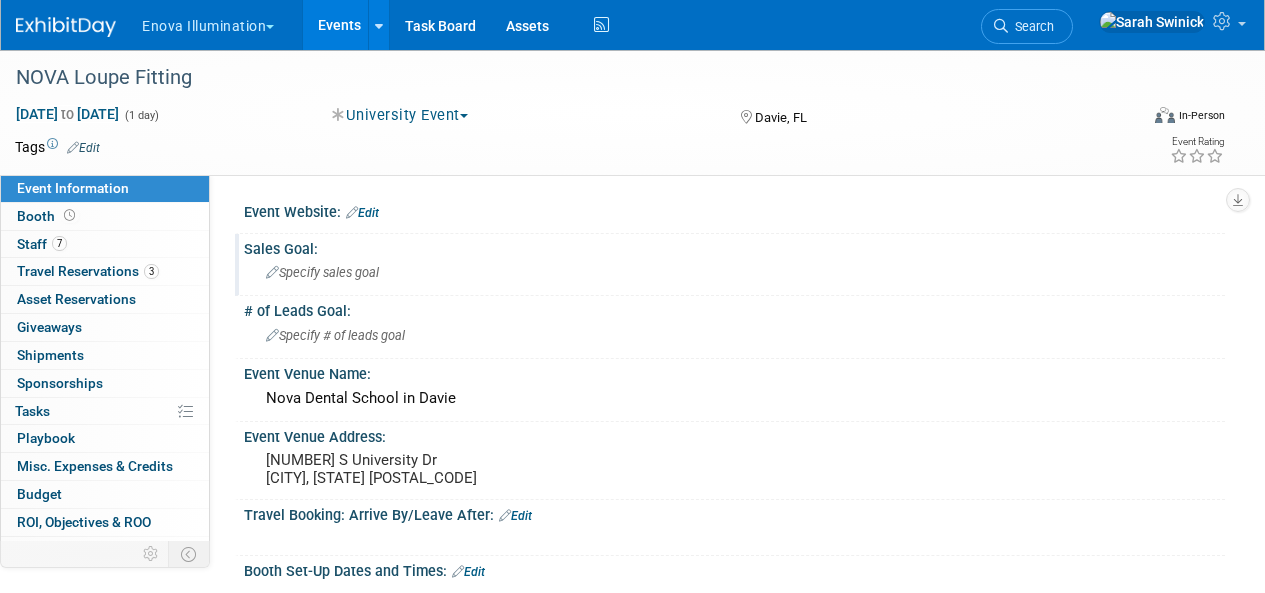 scroll, scrollTop: 0, scrollLeft: 0, axis: both 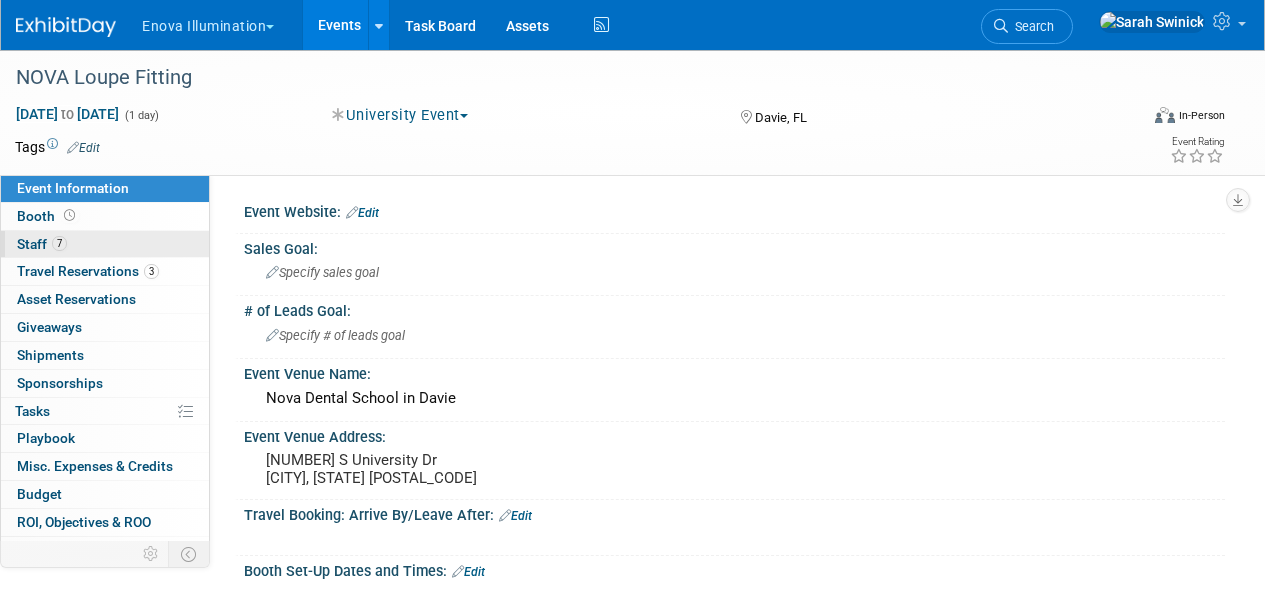 click on "7
Staff 7" at bounding box center (105, 244) 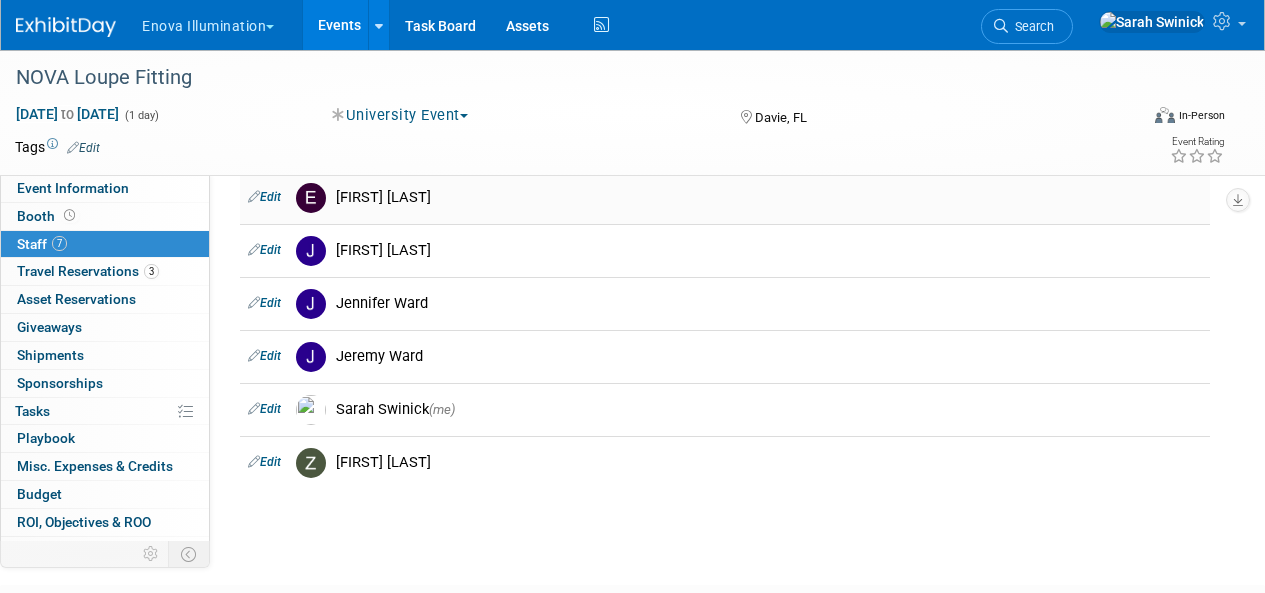 scroll, scrollTop: 200, scrollLeft: 0, axis: vertical 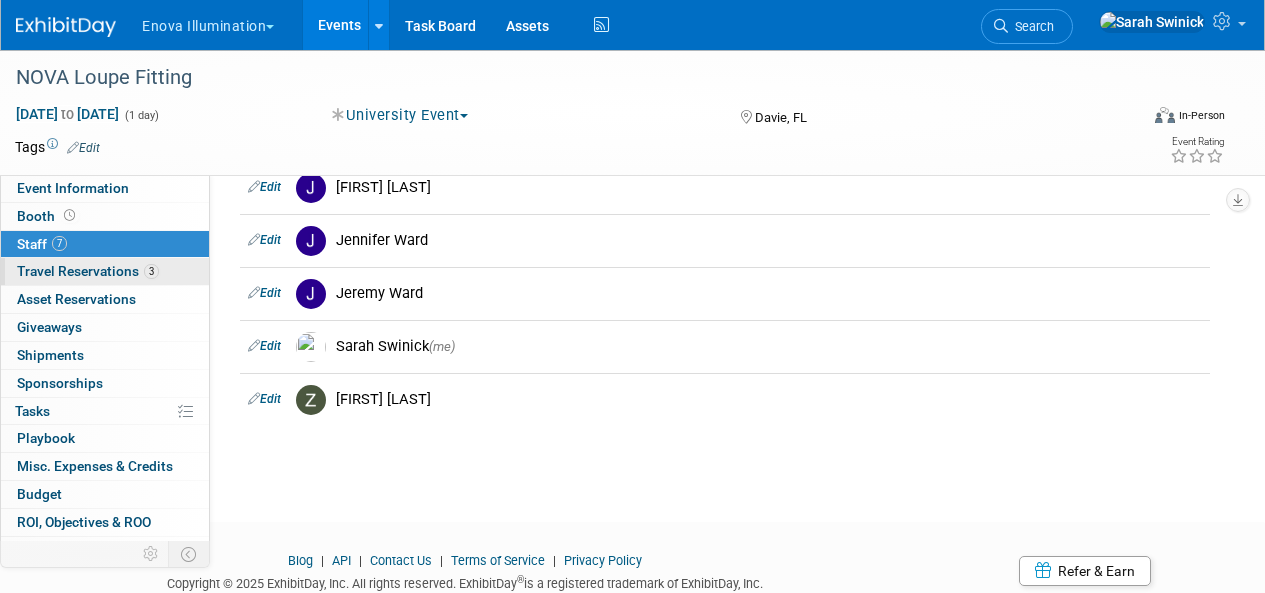 click on "Travel Reservations 3" at bounding box center [88, 271] 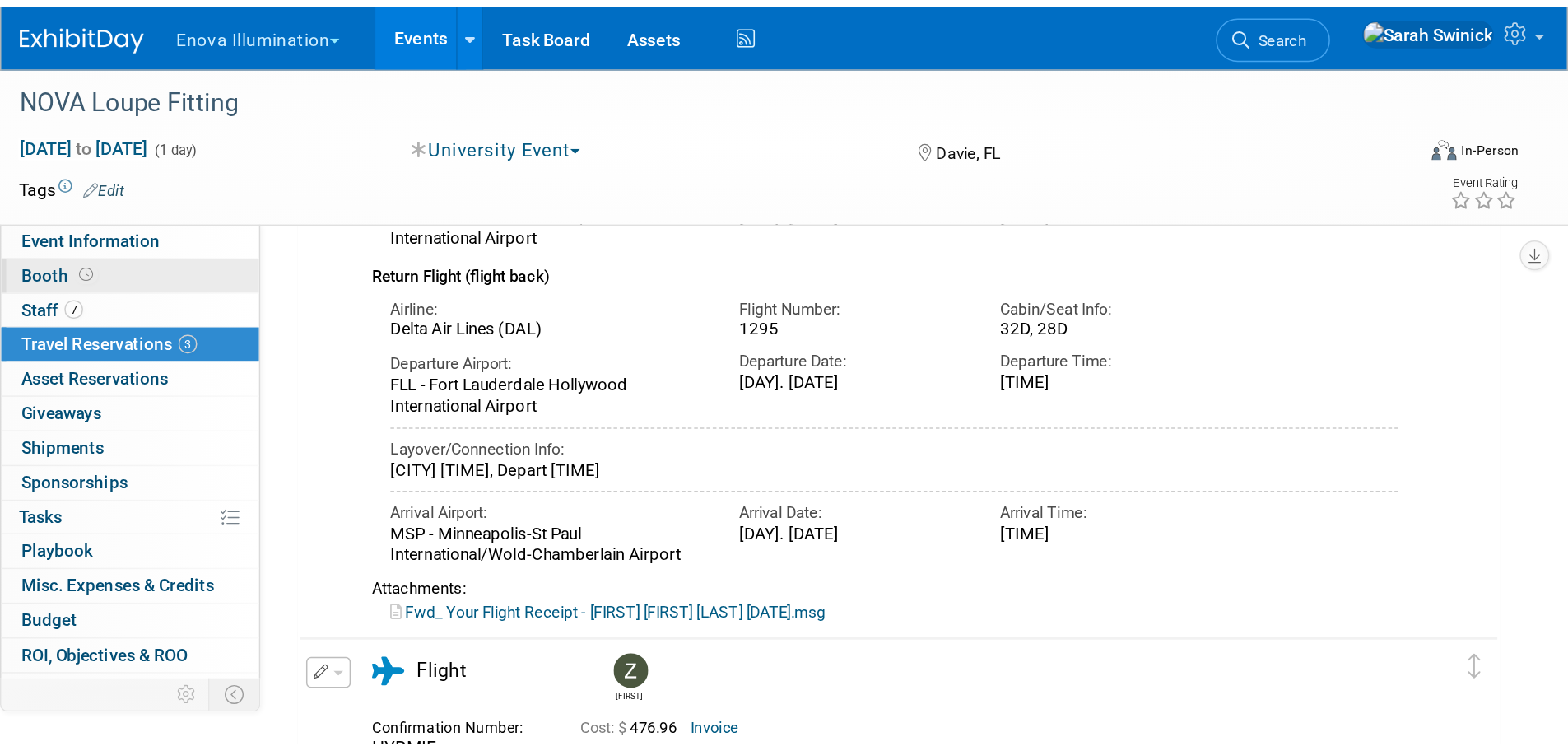 scroll, scrollTop: 610, scrollLeft: 0, axis: vertical 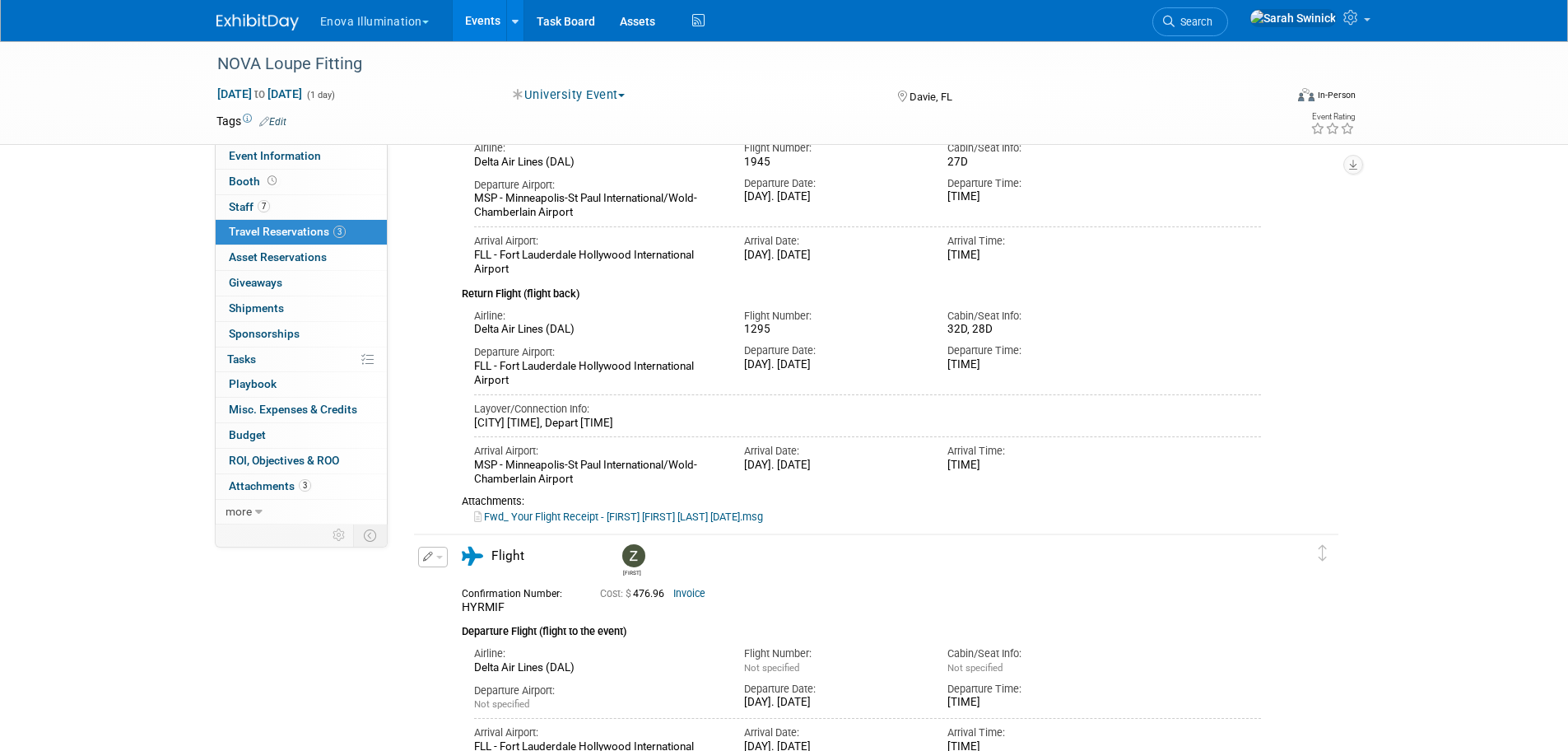 click at bounding box center [268, 15] 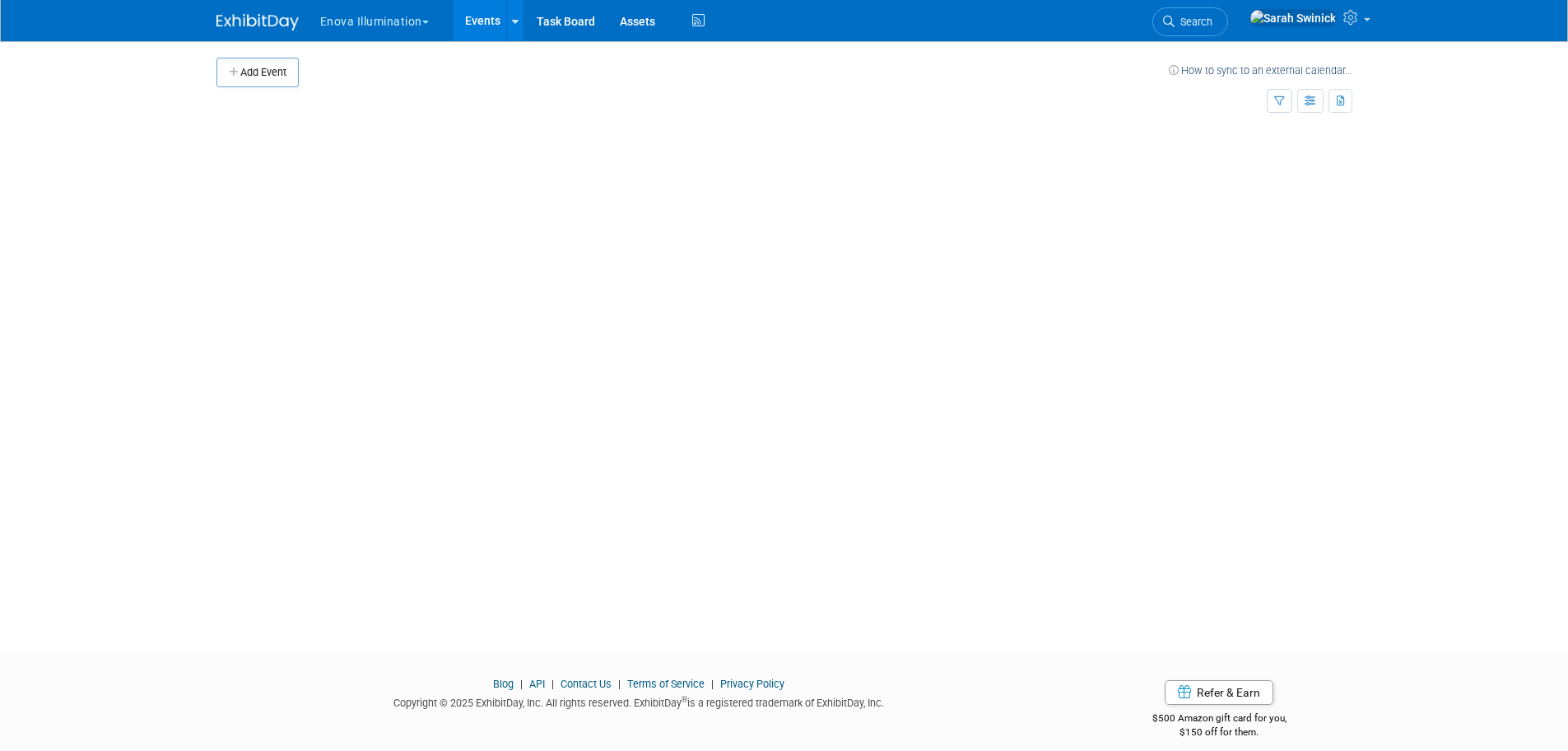 scroll, scrollTop: 0, scrollLeft: 0, axis: both 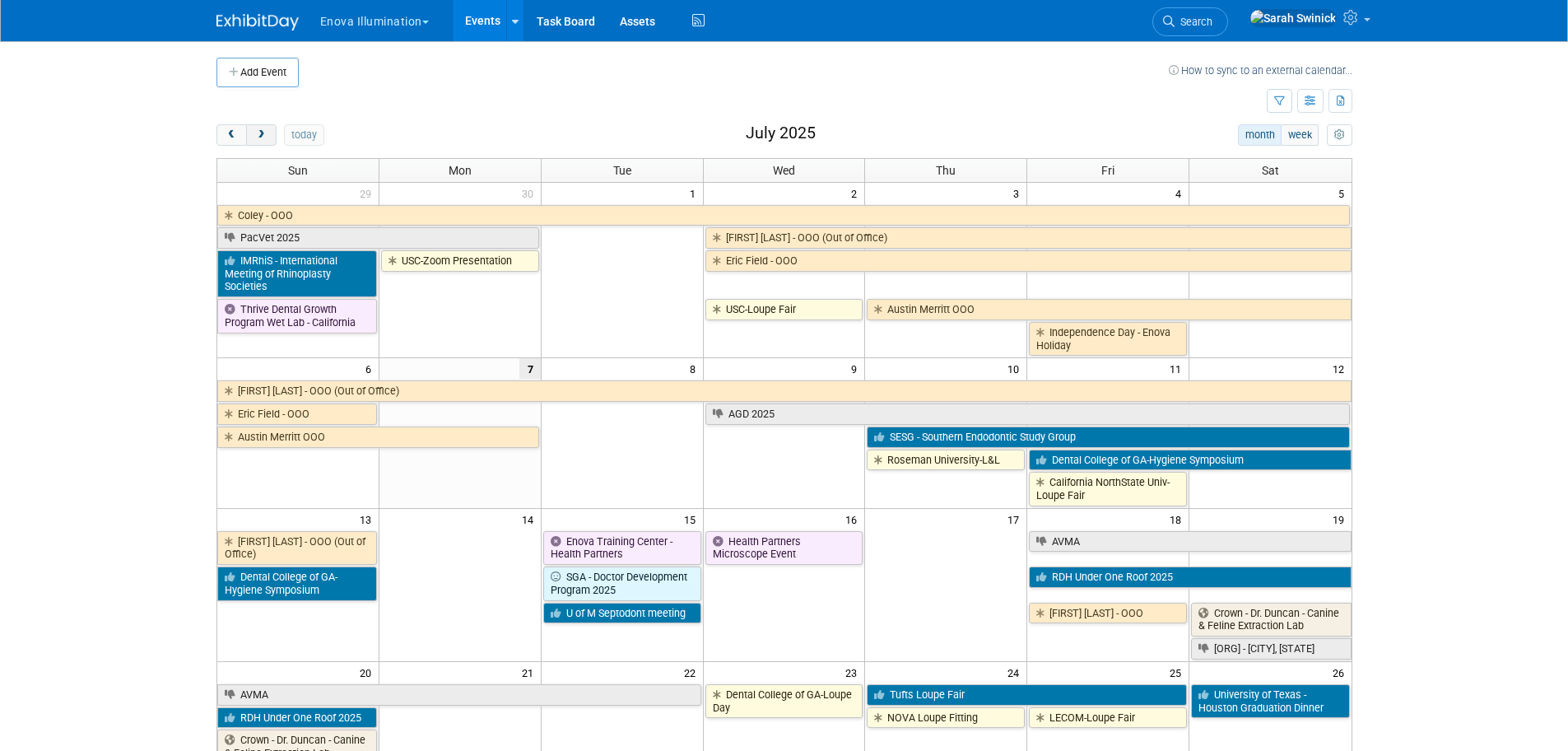 click at bounding box center [261, 135] 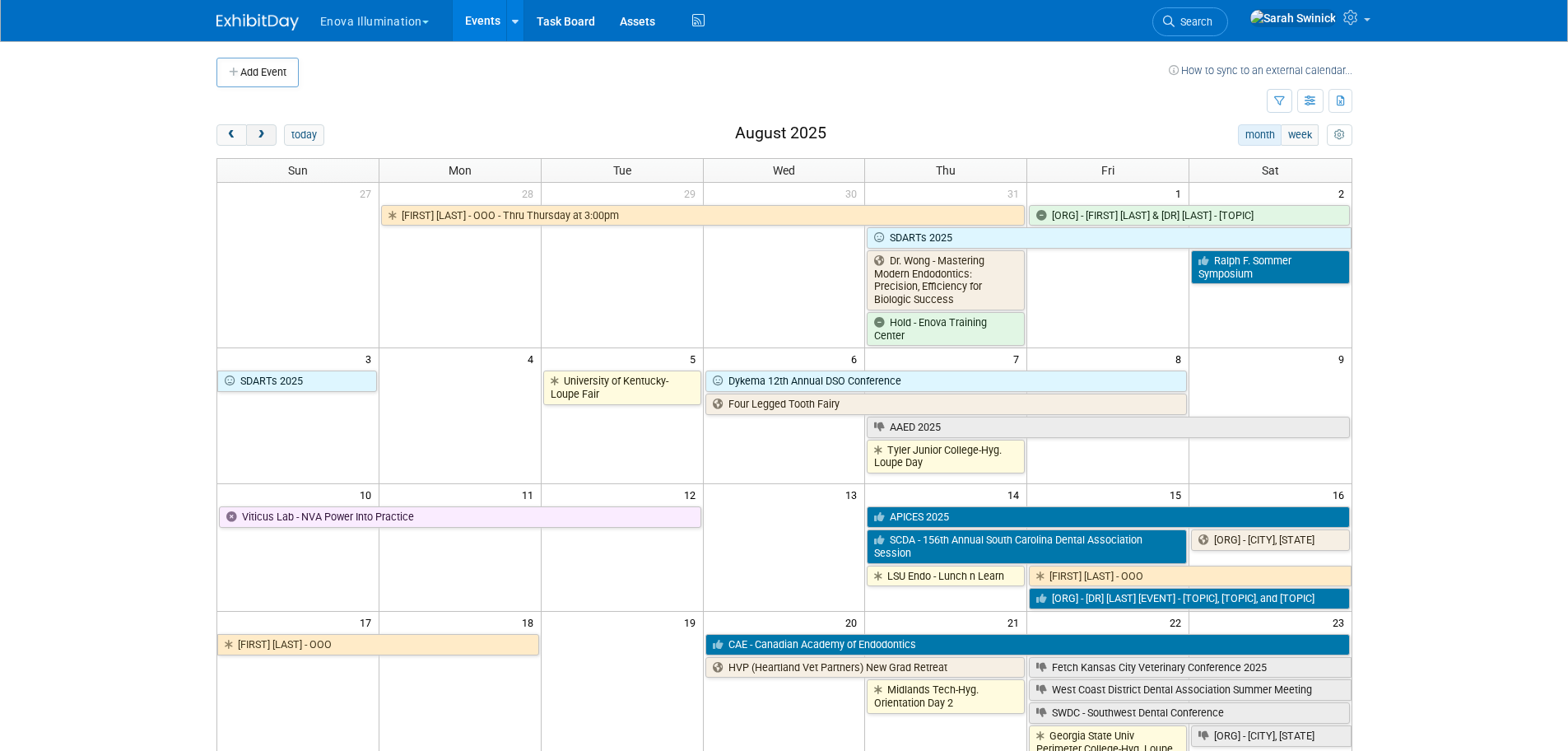 click at bounding box center [261, 135] 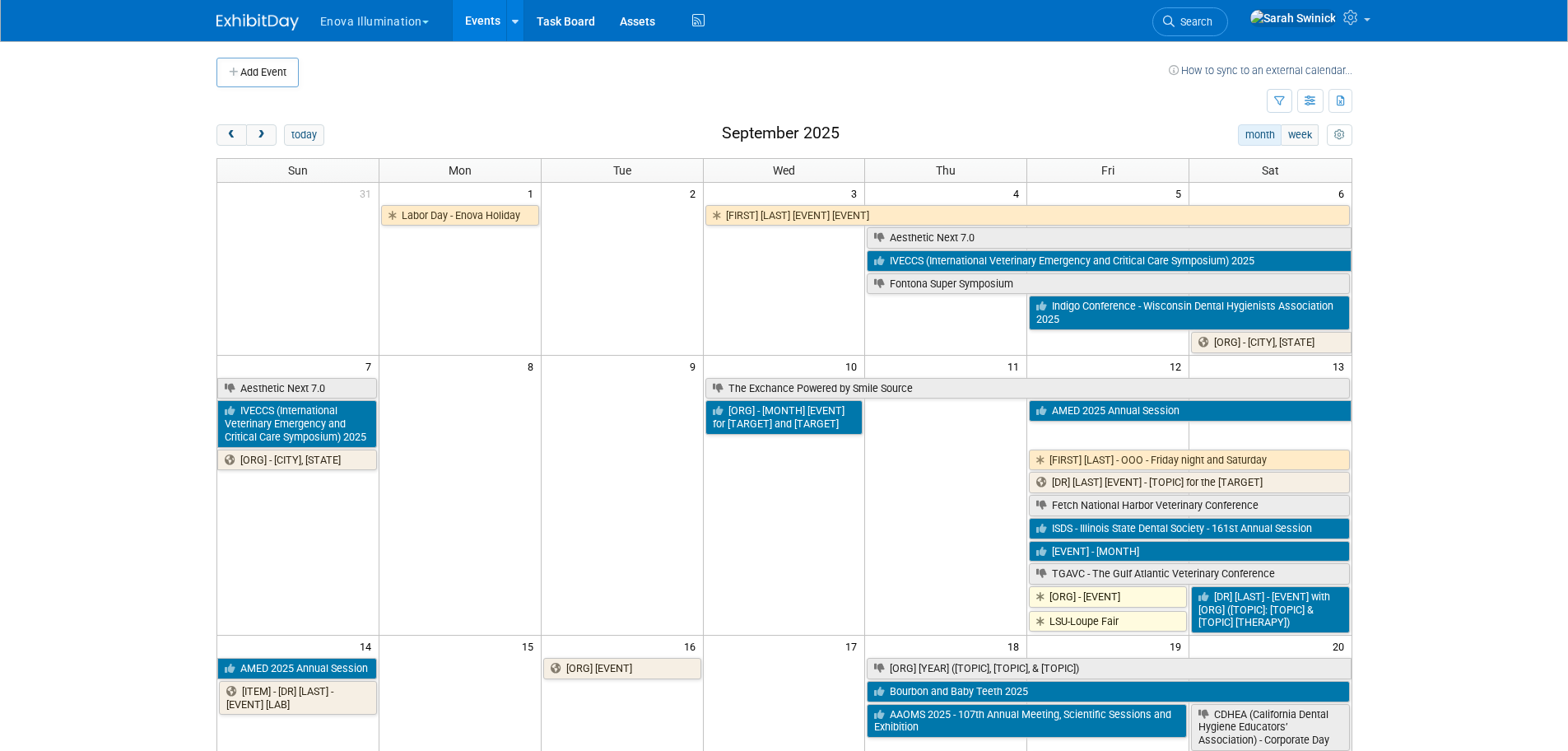 click on "Add Event" at bounding box center [258, 72] 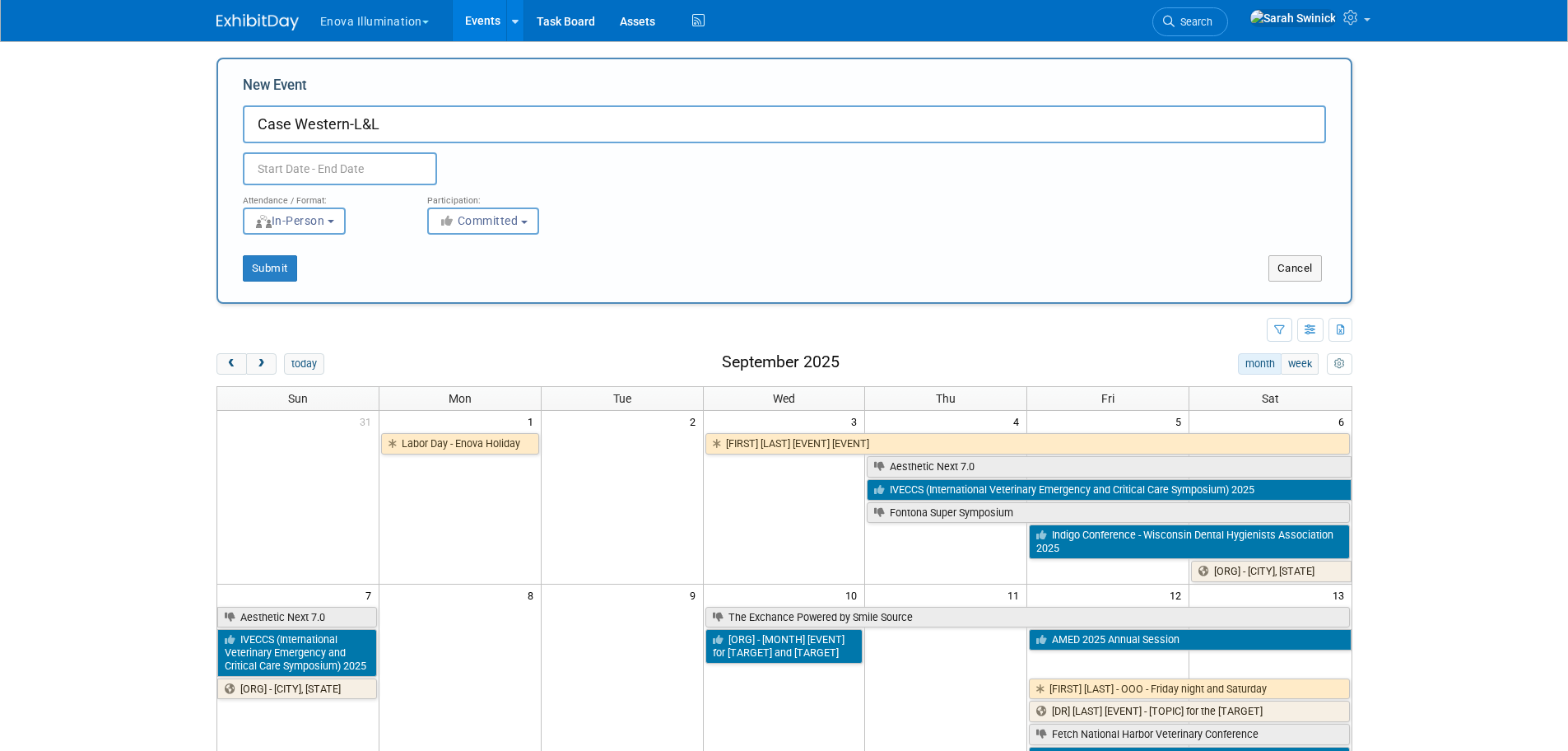 type on "Case Western-L&L" 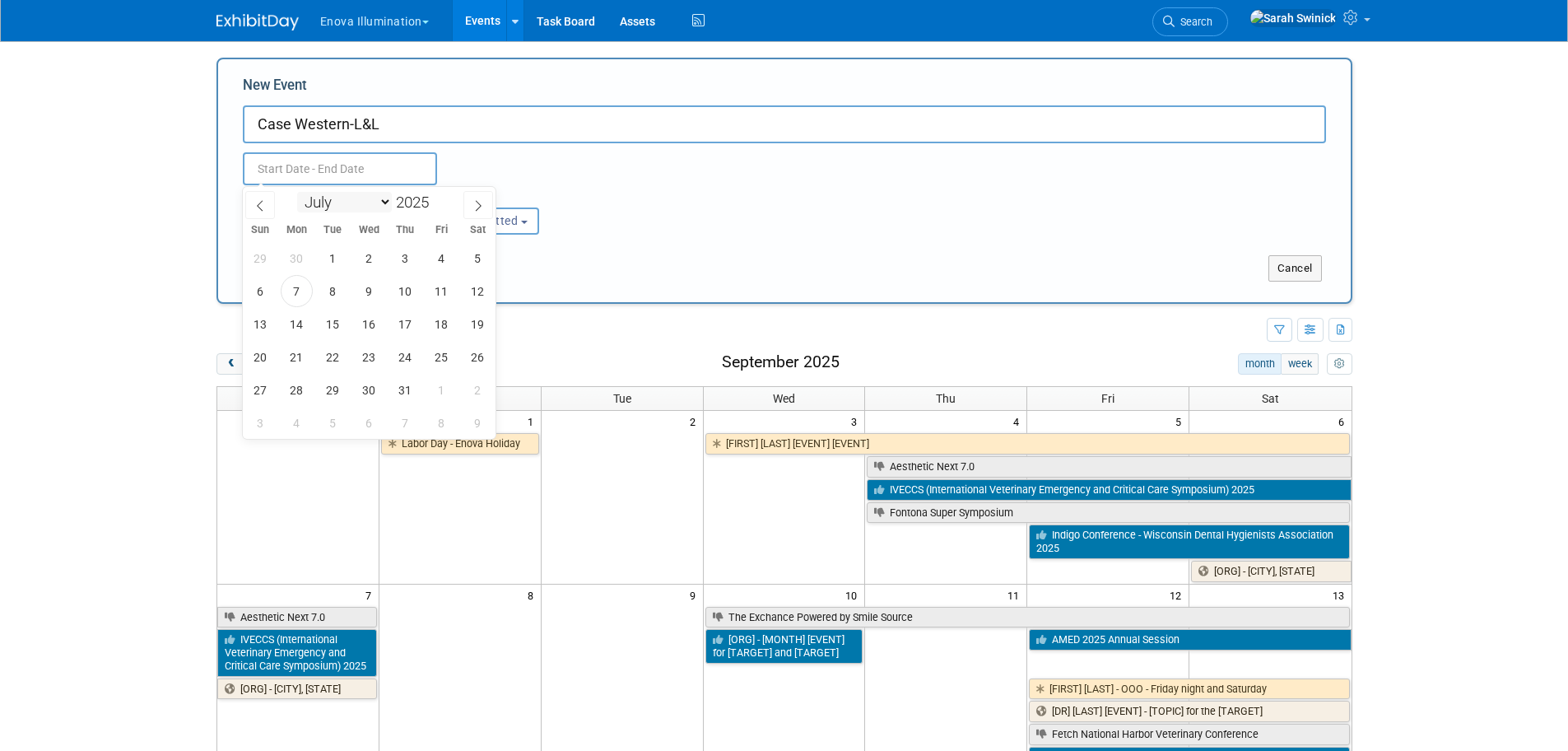 click on "January February March April May June July August September October November December" at bounding box center (344, 202) 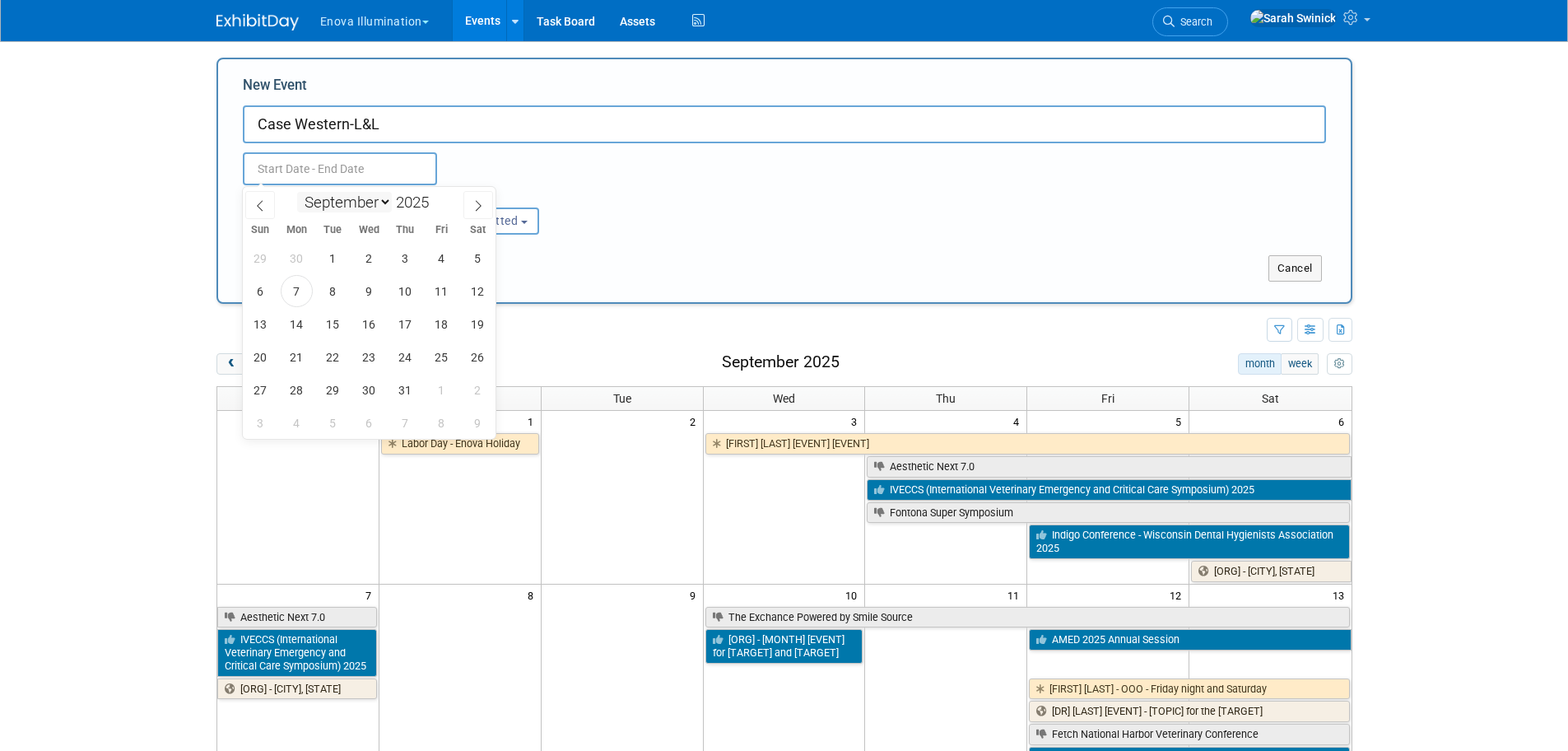 click on "January February March April May June July August September October November December" at bounding box center [344, 202] 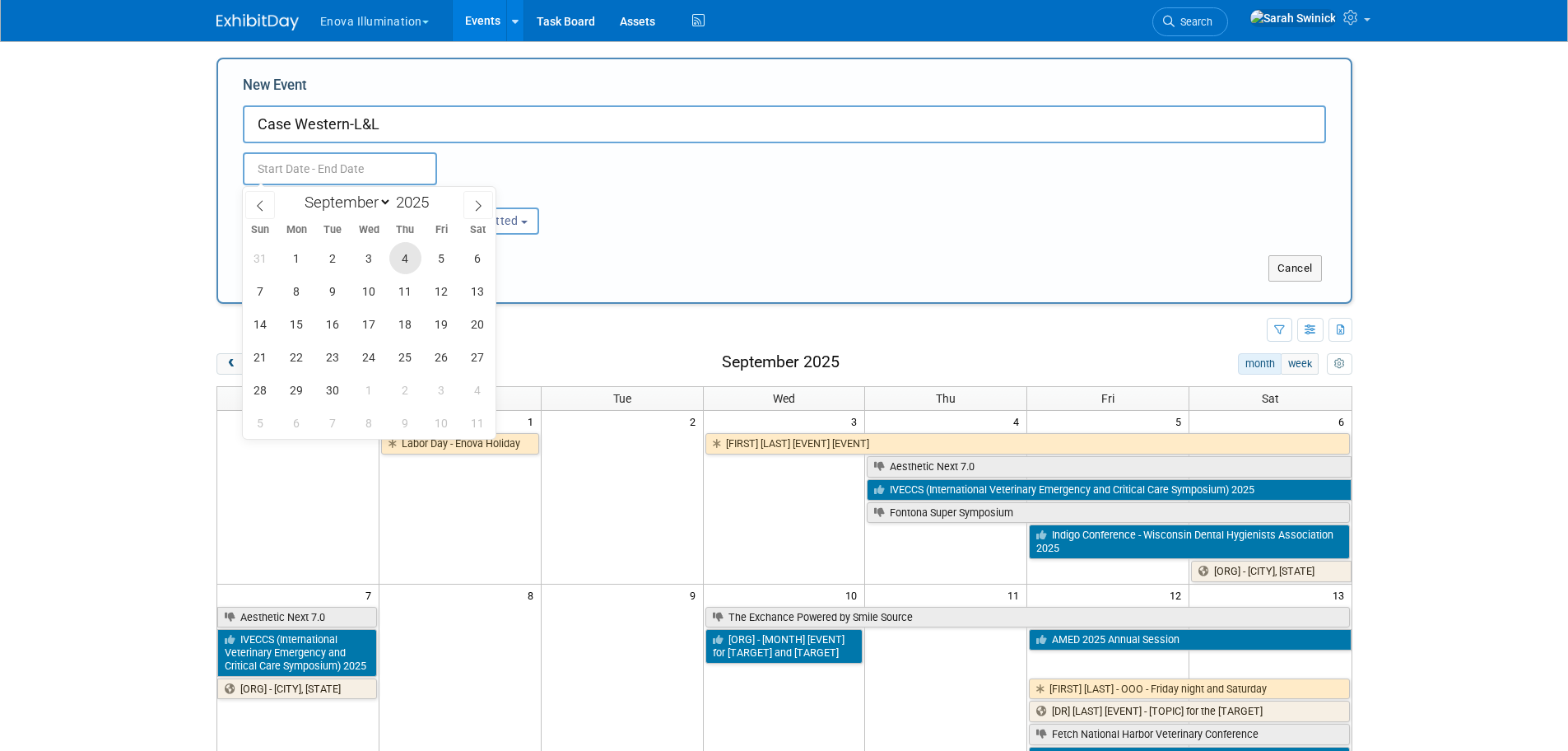 click on "4" at bounding box center (405, 258) 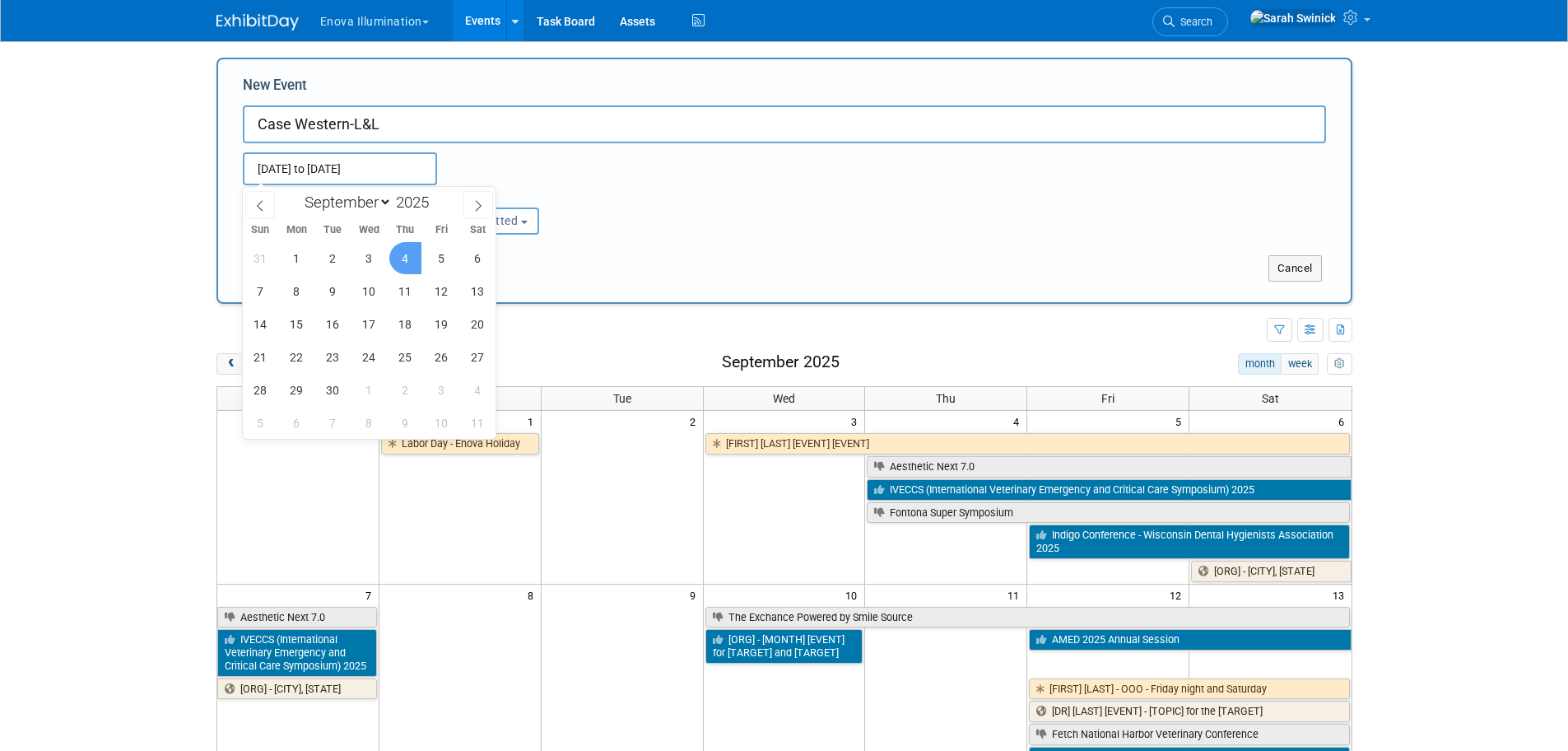 click on "4" at bounding box center (405, 258) 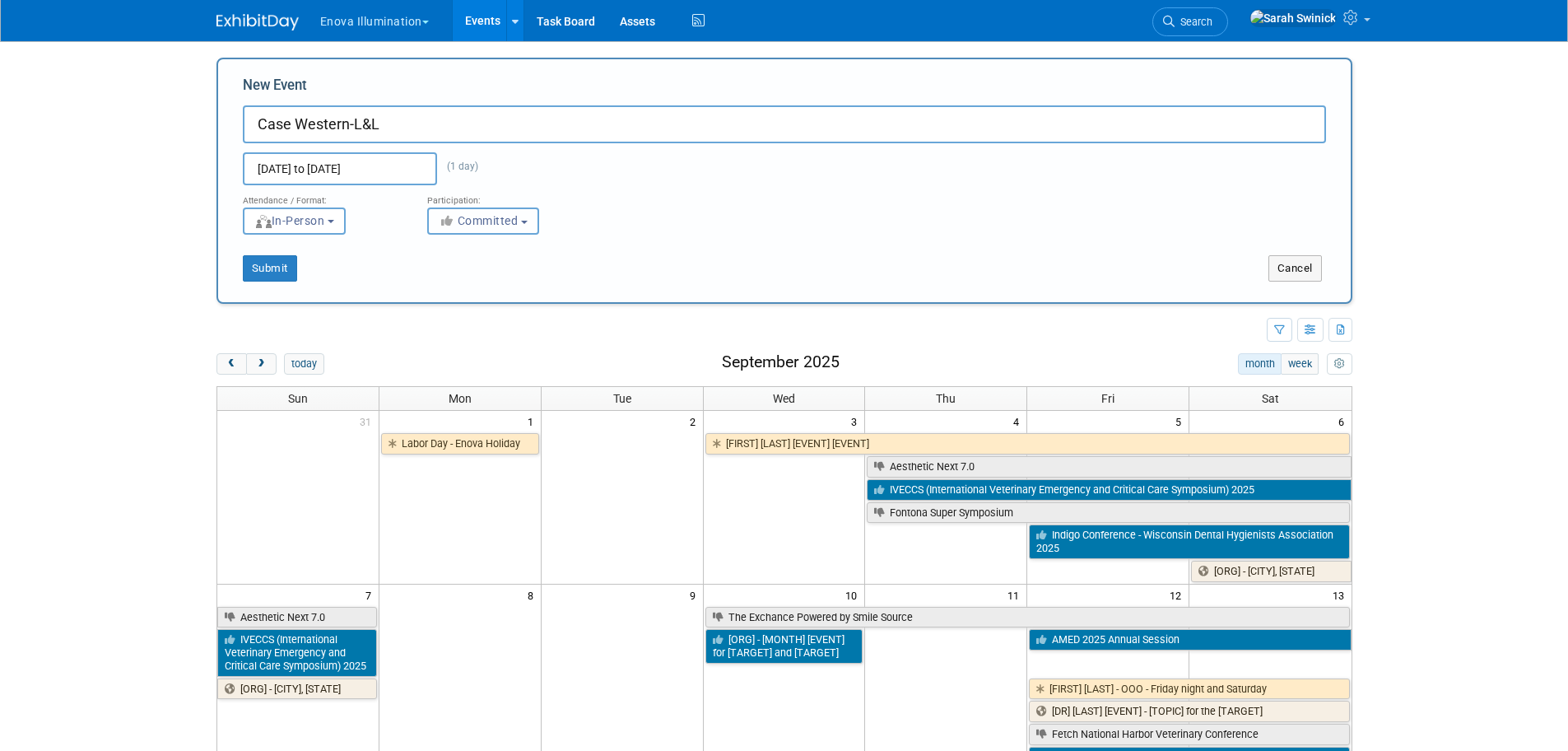 drag, startPoint x: 476, startPoint y: 212, endPoint x: 477, endPoint y: 263, distance: 51.009803 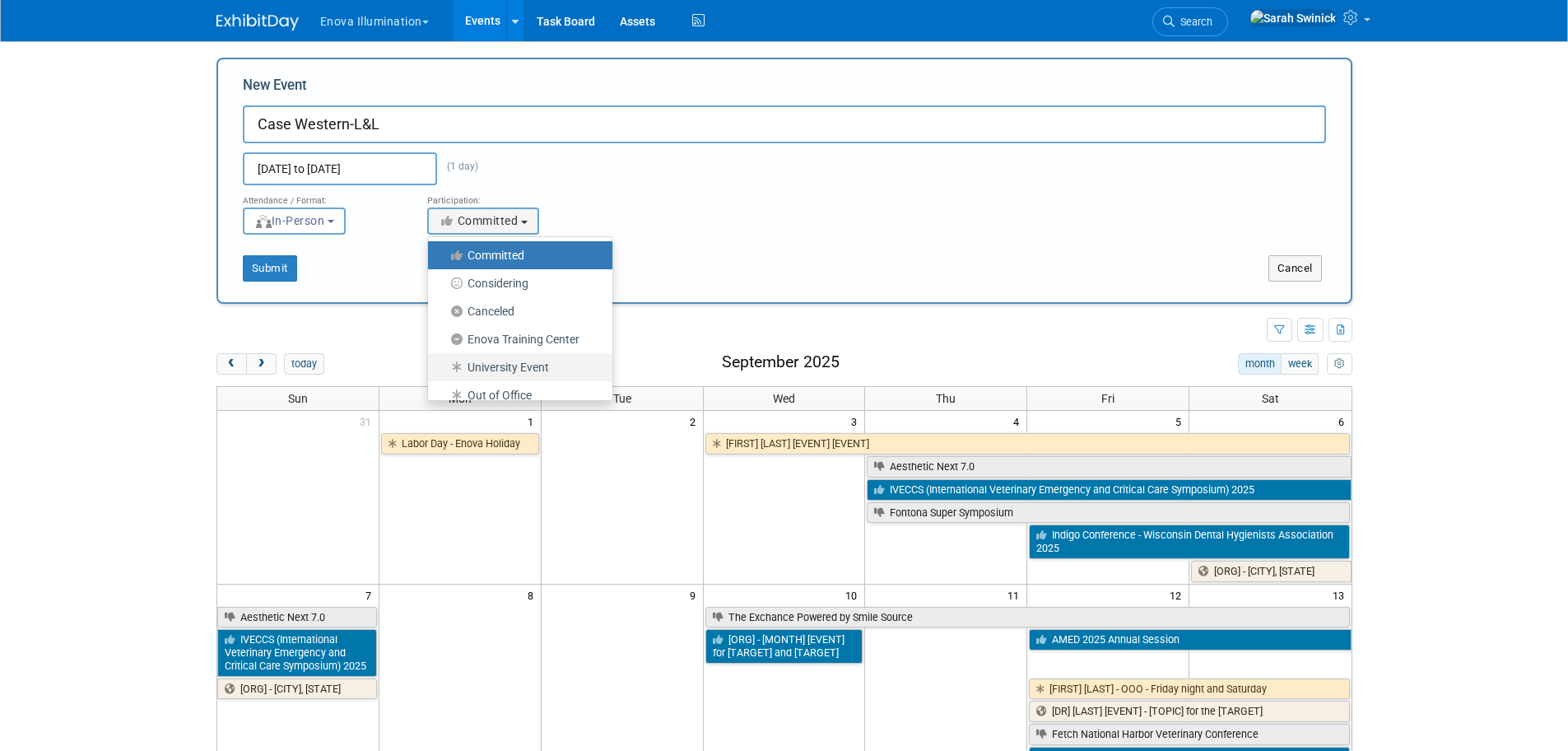 click on "University Event" at bounding box center (516, 255) 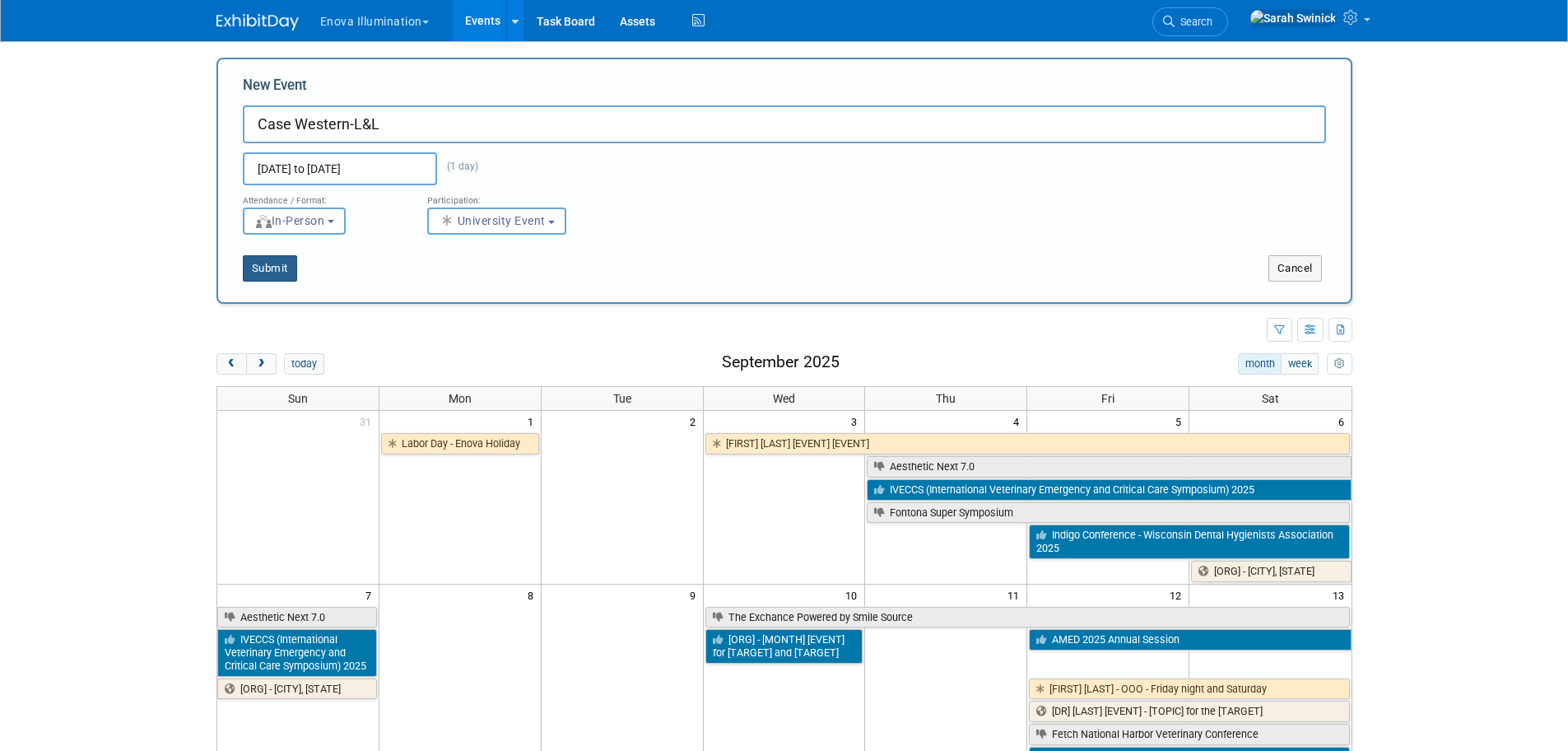 click on "Submit" at bounding box center [270, 268] 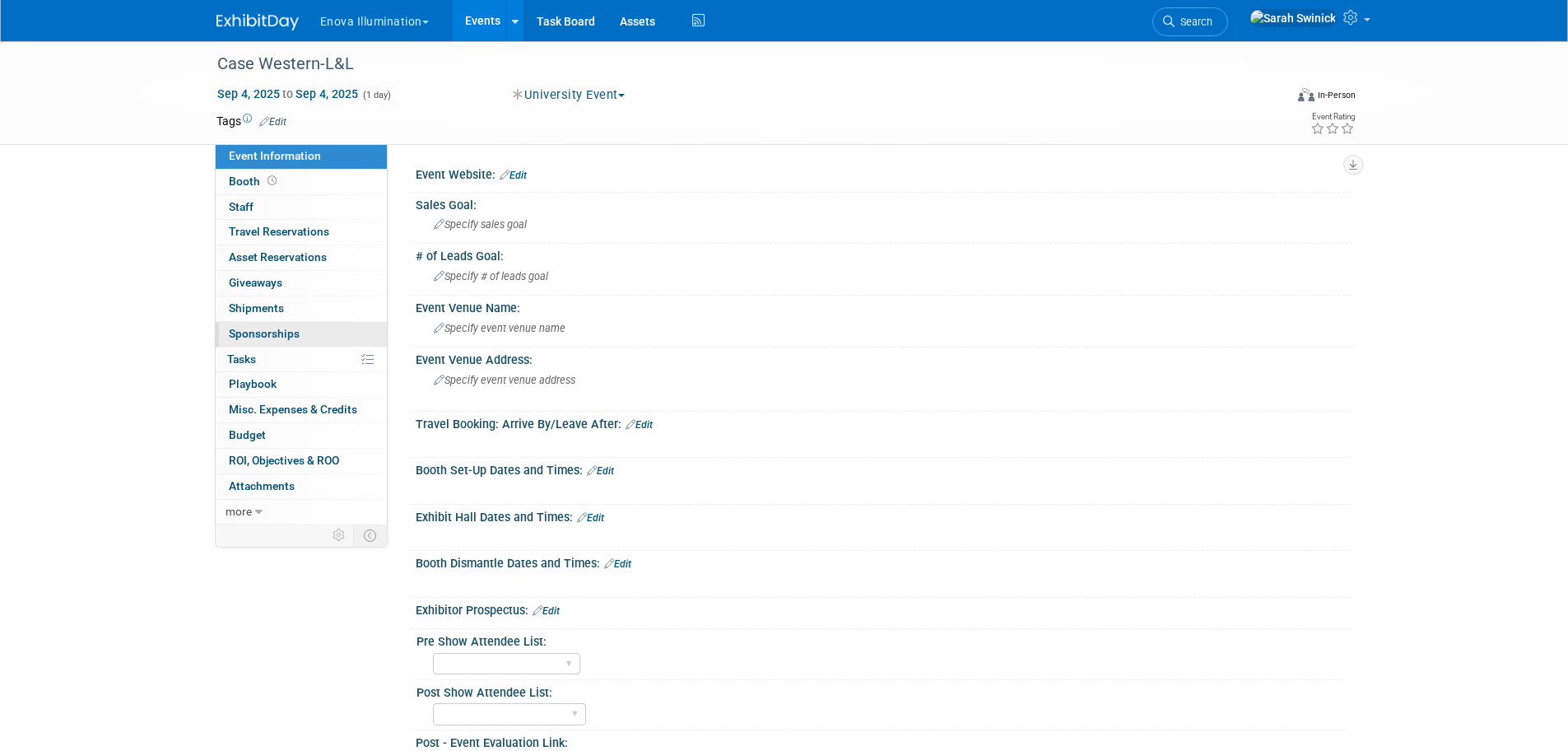 scroll, scrollTop: 0, scrollLeft: 0, axis: both 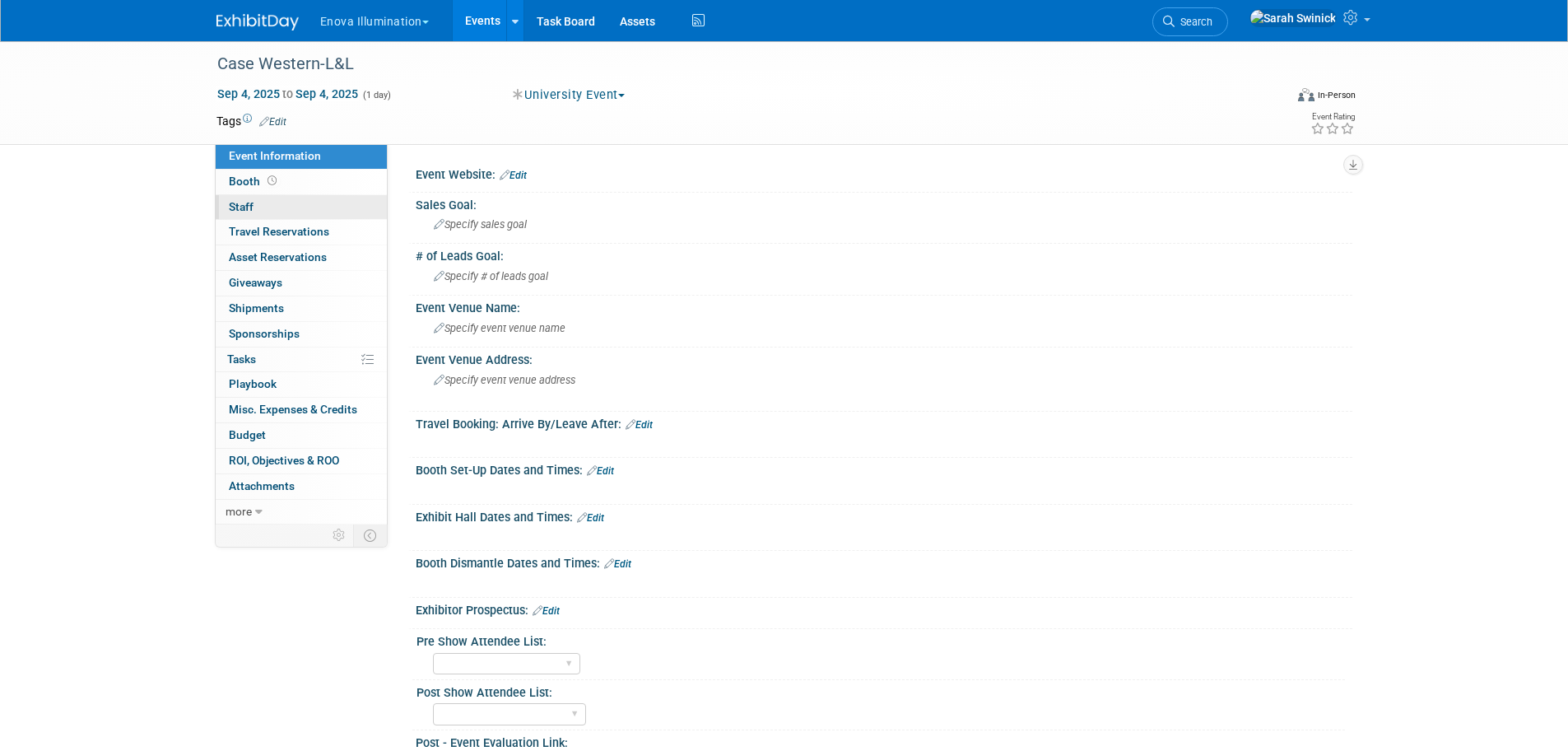 click on "Booth" at bounding box center (301, 182) 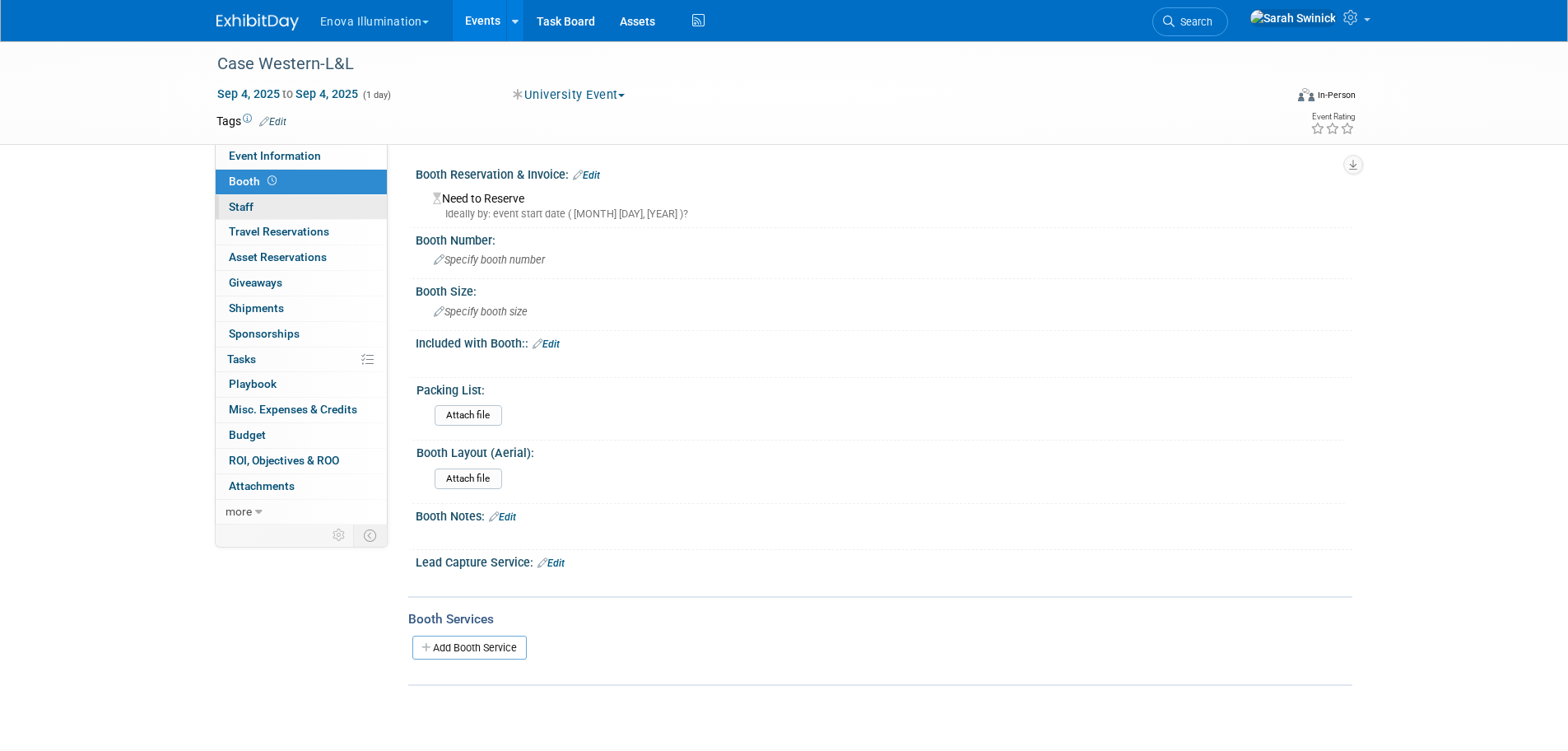 click on "0
Staff 0" at bounding box center (301, 208) 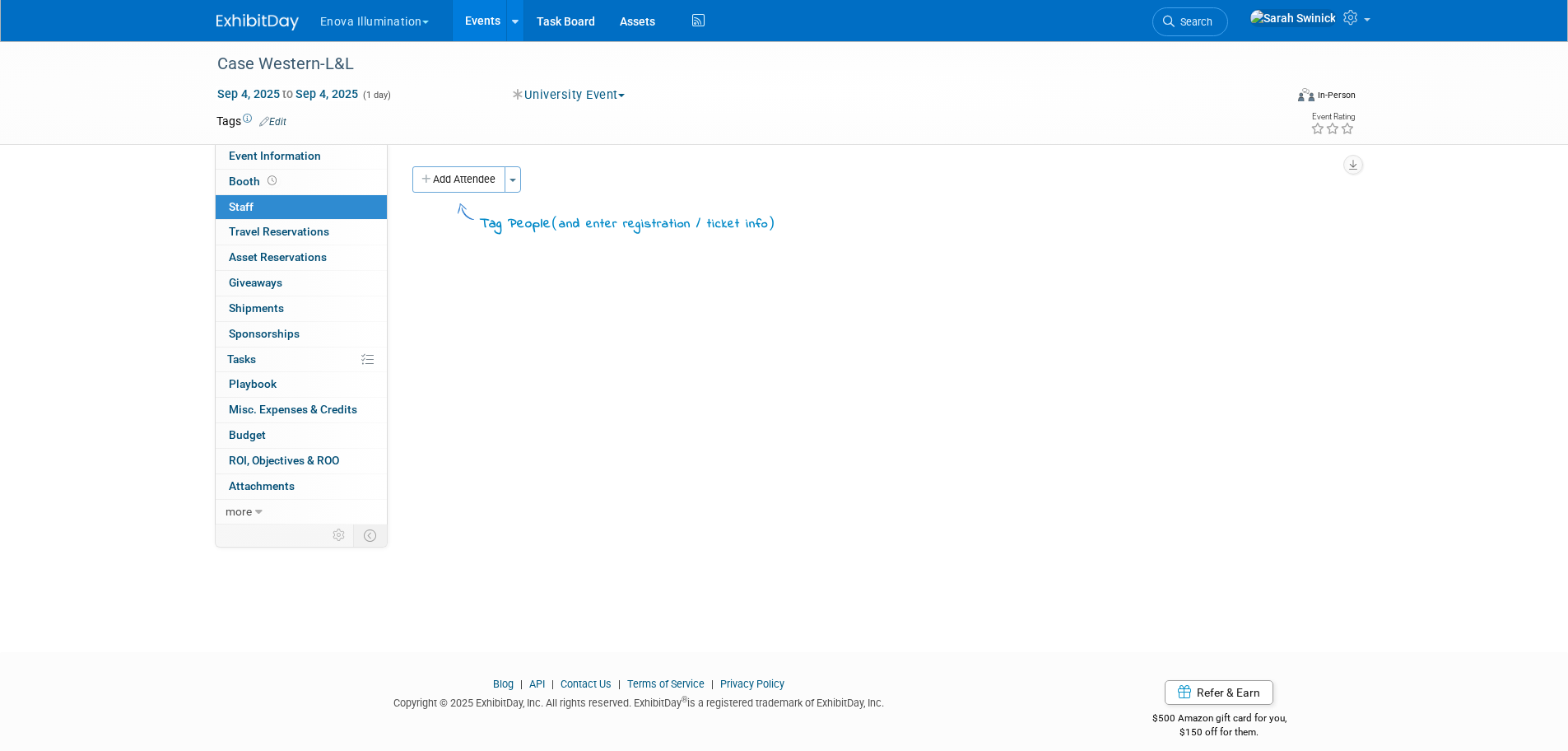 click on "Event Website:
Edit
Sales Goal:
Specify sales goal
# of Leads Goal:
Specify # of leads goal
Event Venue Name:
Specify event venue name
Event Venue Address:
Specify event venue address
Travel Booking: Arrive By/Leave After:
Edit
X
Booth Set-Up Dates and Times:
Edit
X
Exhibit Hall Dates and Times:
Edit
X
Booth Dismantle Dates and Times:
Edit
X
Exhibitor Prospectus:
Edit
Pre Show Attendee List:
All Contact Info
Just Emails
Just Mailing Addresse
No
Post Show Attendee List:
All Contact Info
Just Emails
Just Mailing Addresses
Just Virtual Attendees
No
Post - Event Evaluation Link:
Specify post - event evaluation link" at bounding box center (870, 334) 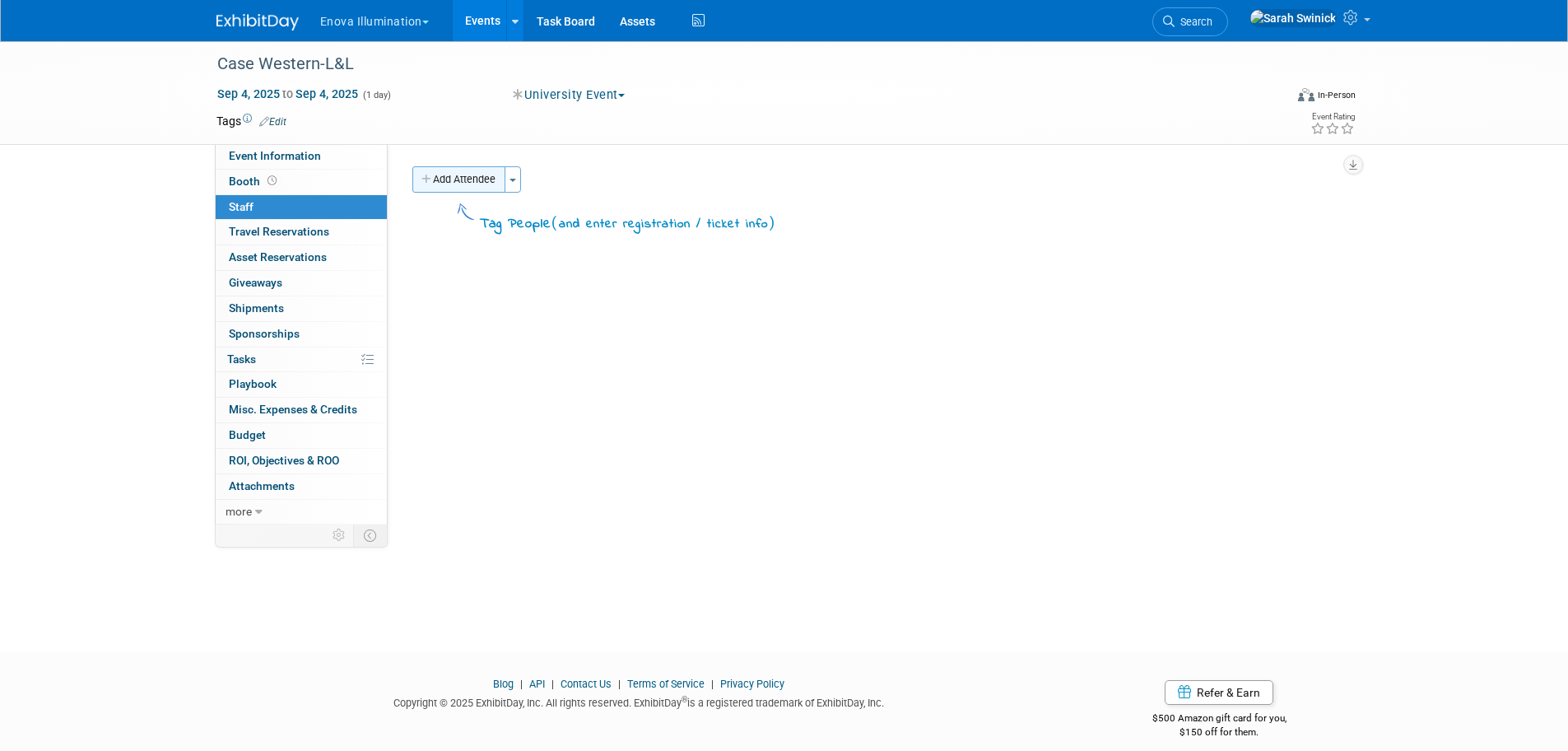 click on "Add Attendee" at bounding box center (458, 180) 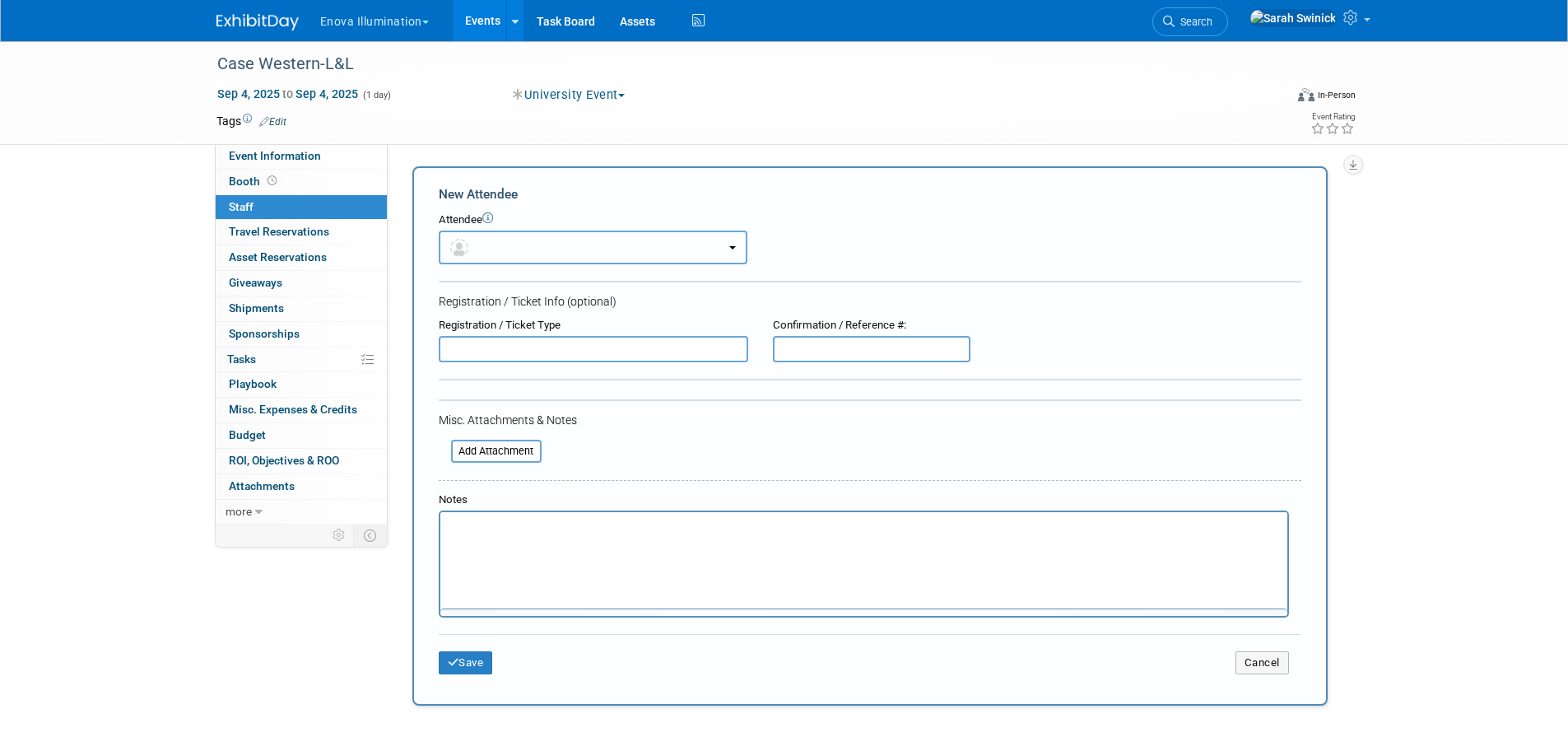 scroll, scrollTop: 0, scrollLeft: 0, axis: both 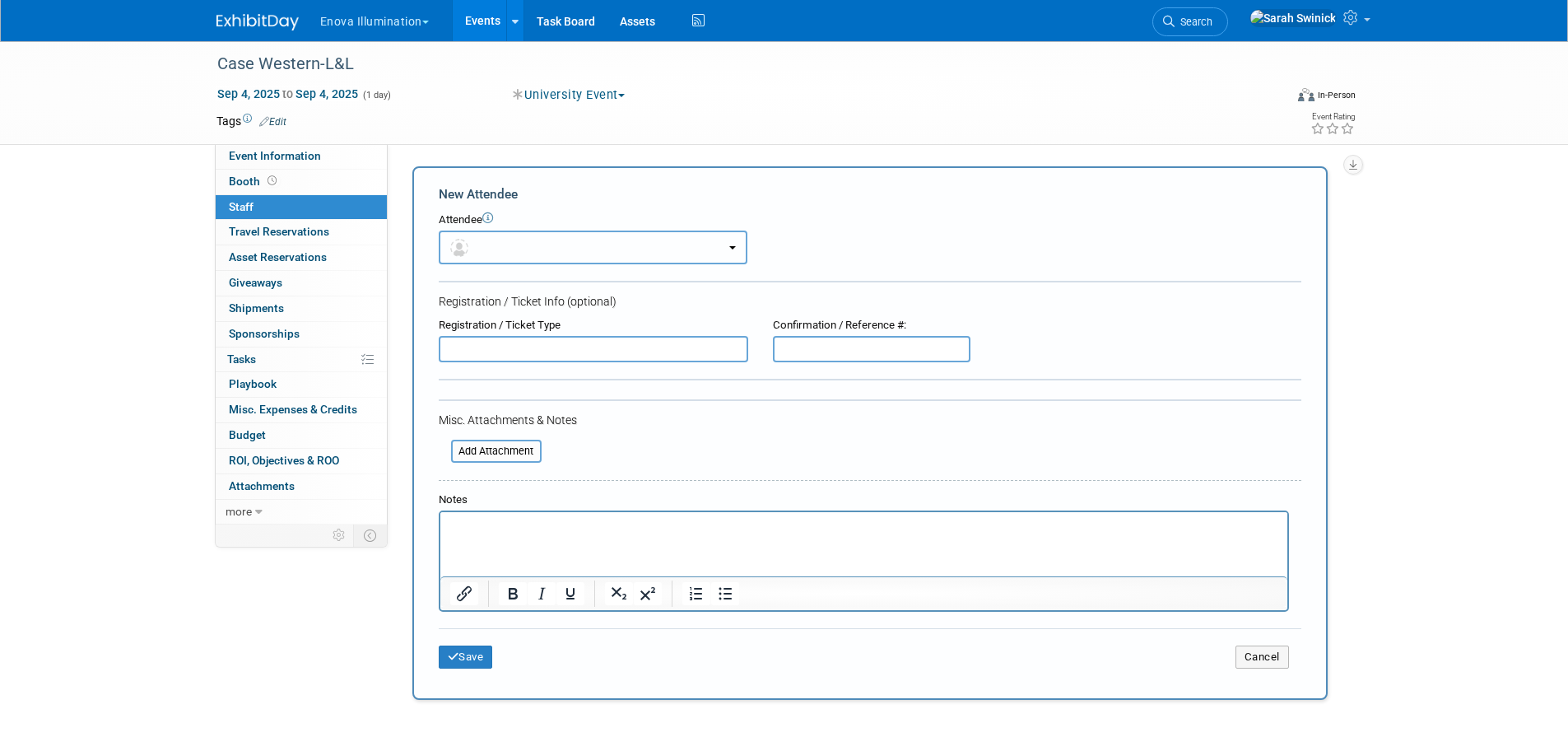 drag, startPoint x: 465, startPoint y: 250, endPoint x: 462, endPoint y: 285, distance: 35.128336 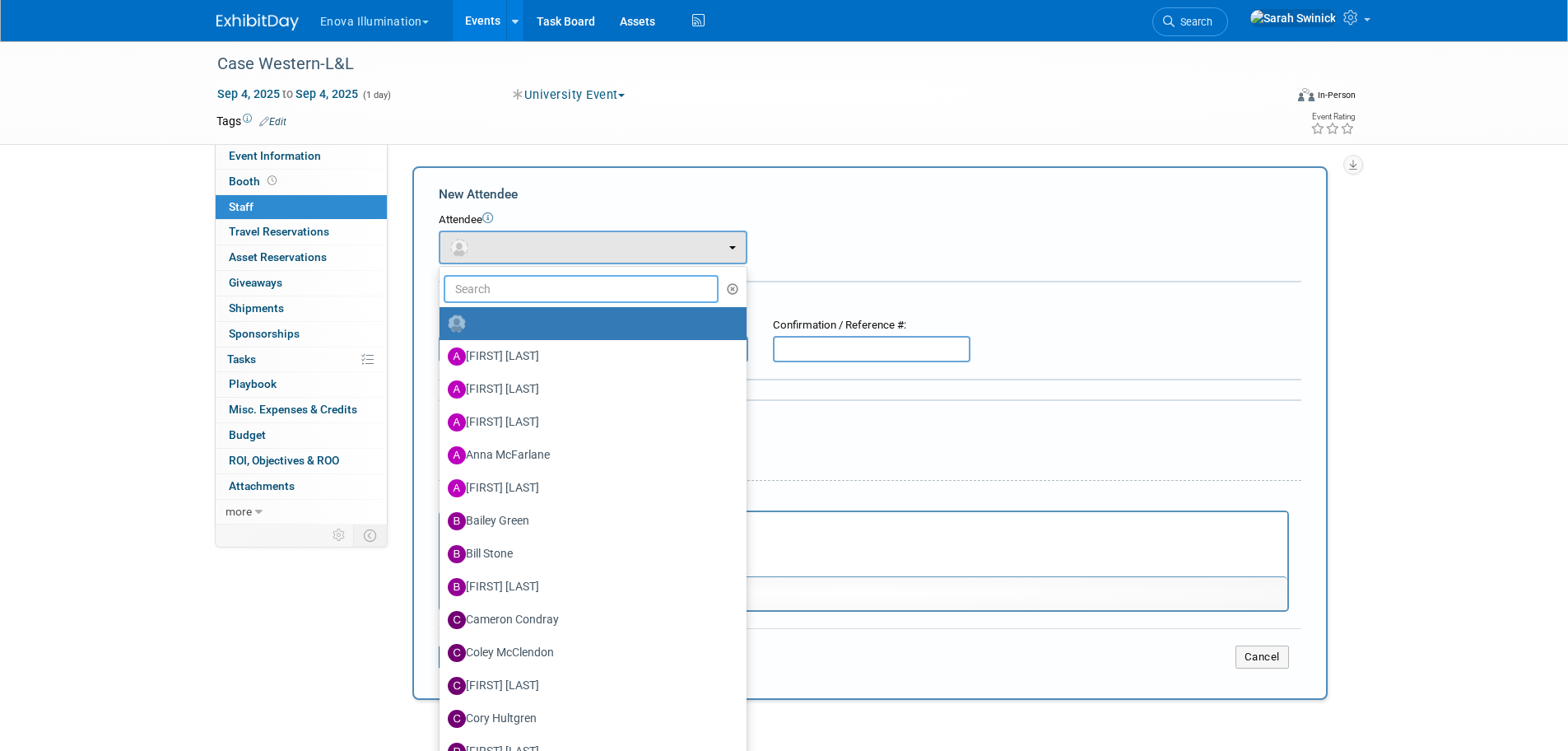click at bounding box center (581, 289) 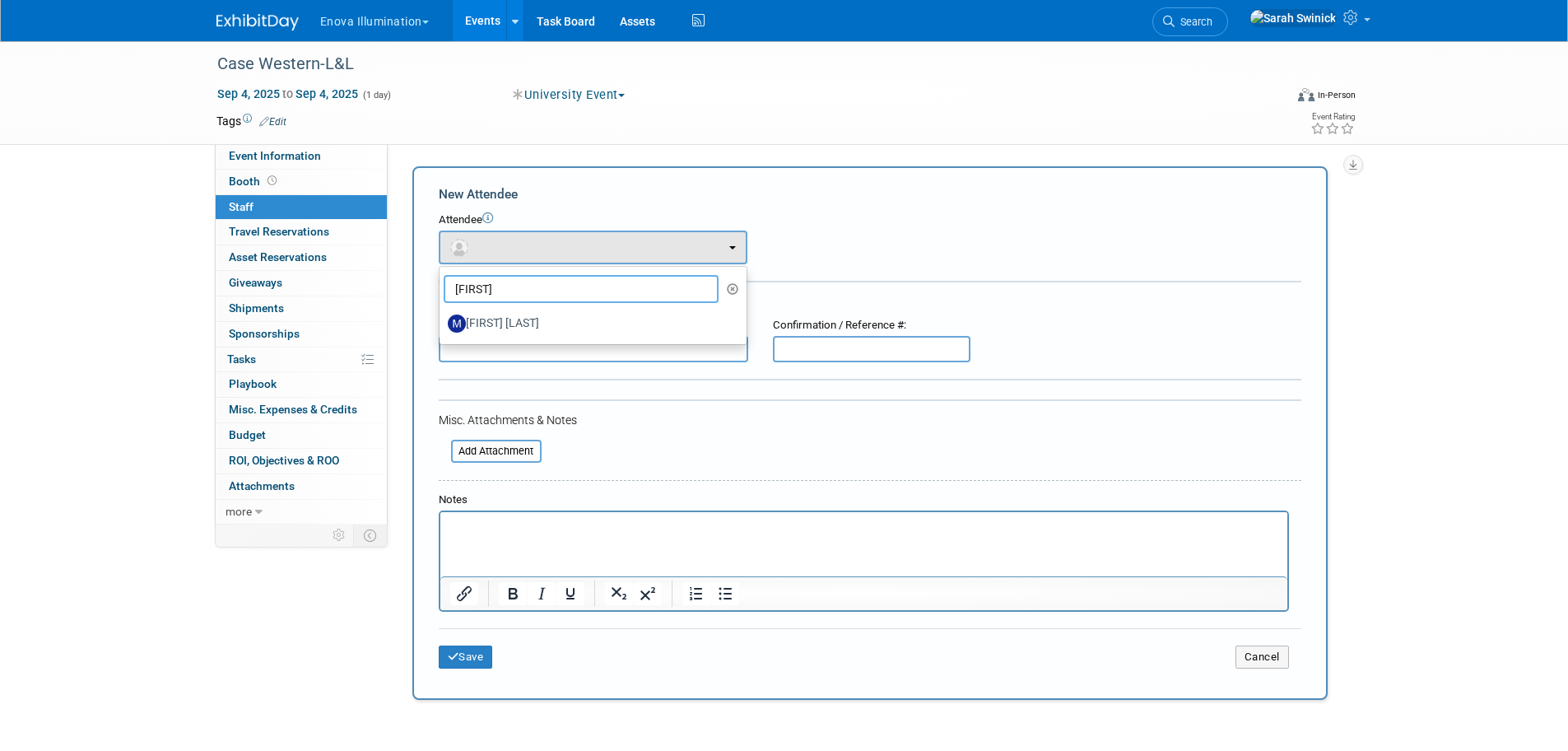 type on "[FIRST]" 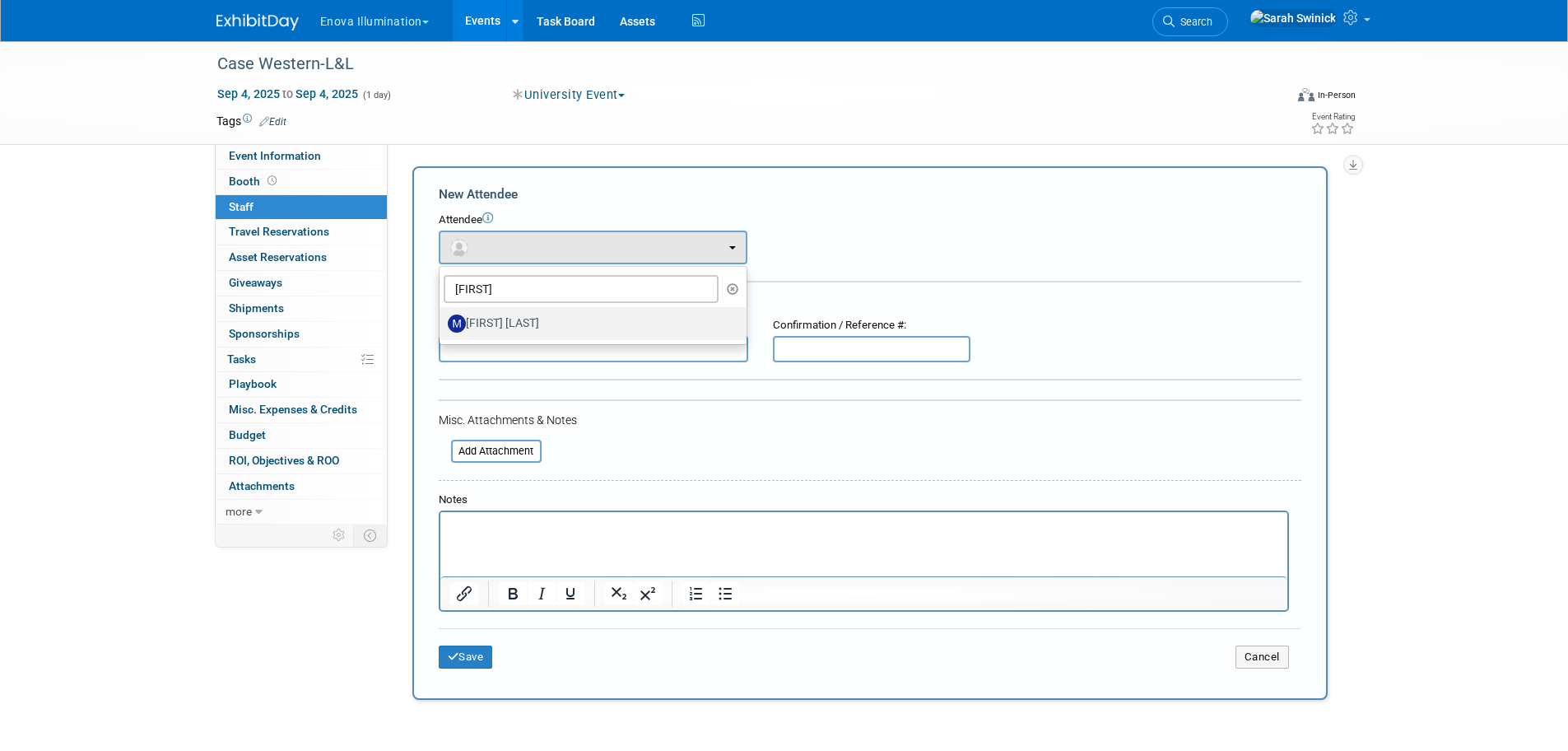 click on "[FIRST] [LAST]" at bounding box center (0, 0) 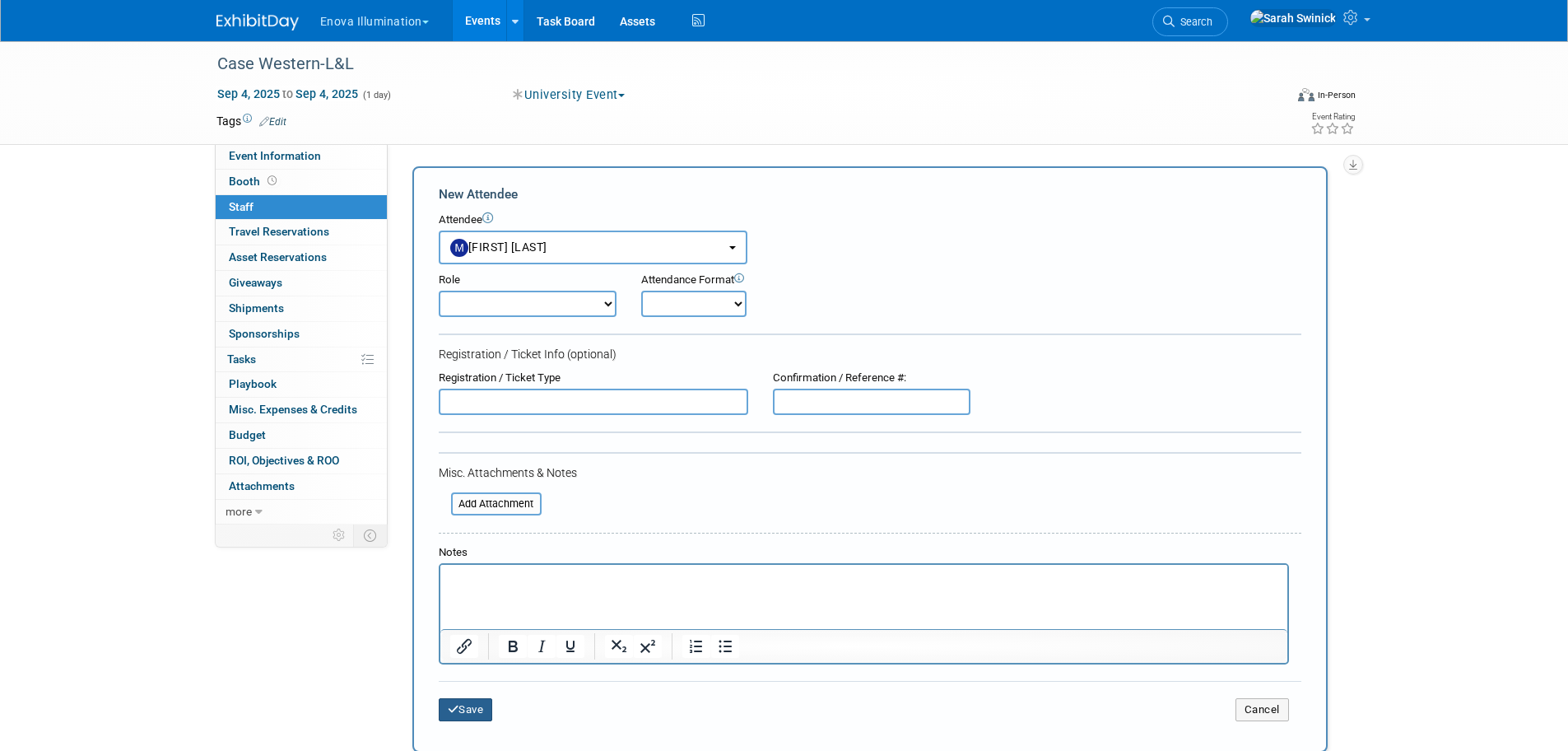 click on "Save" at bounding box center (466, 710) 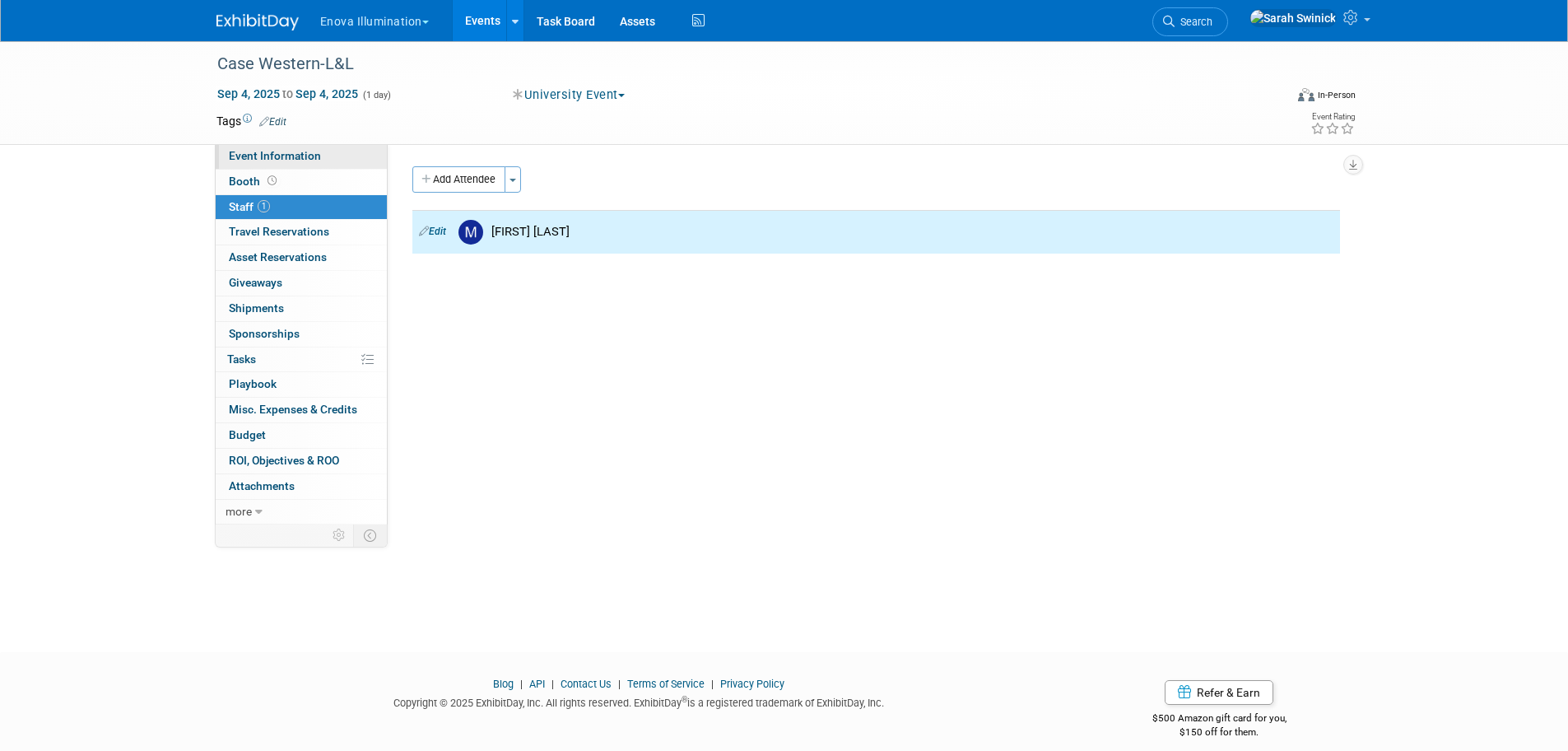 click on "Event Information" at bounding box center [275, 156] 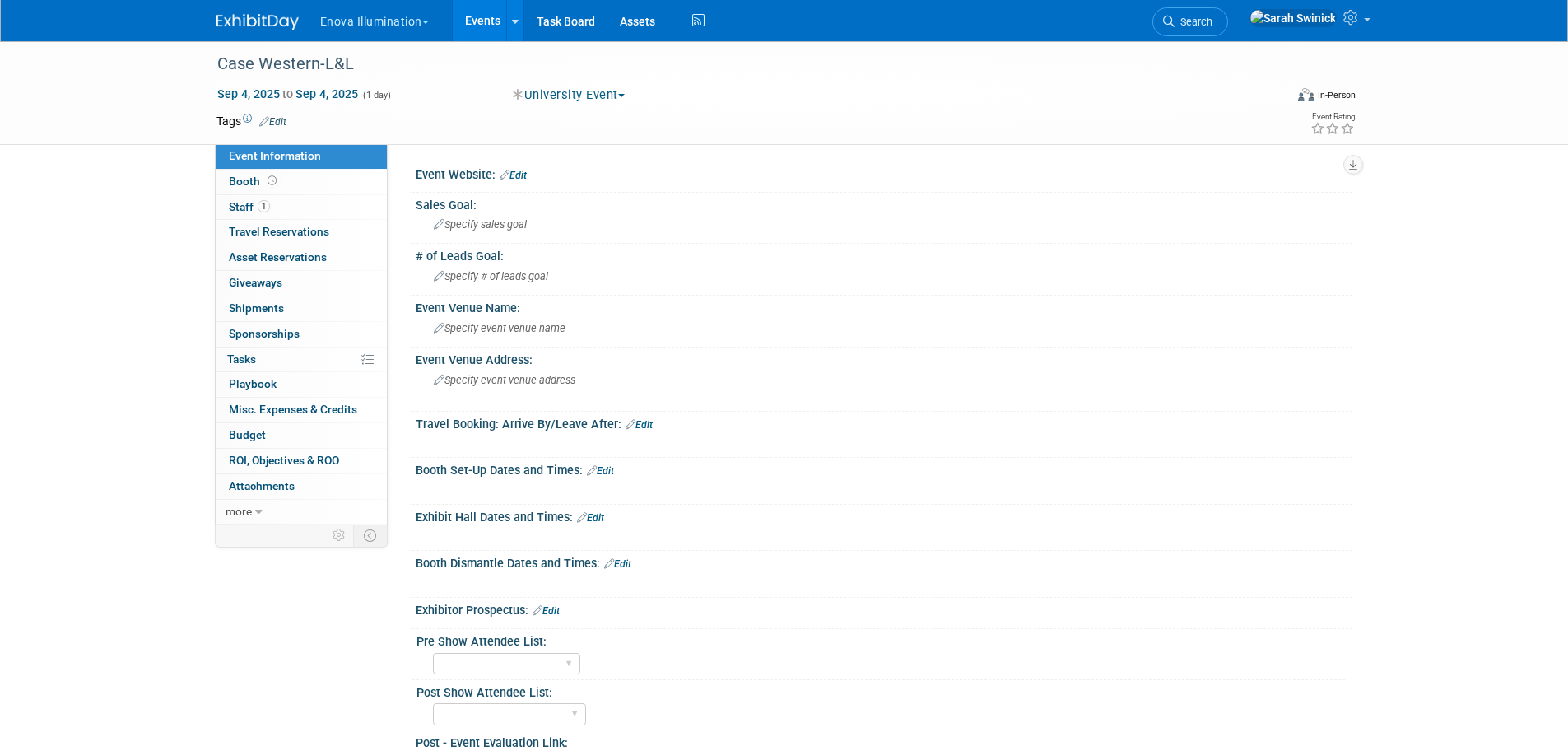 click at bounding box center (258, 22) 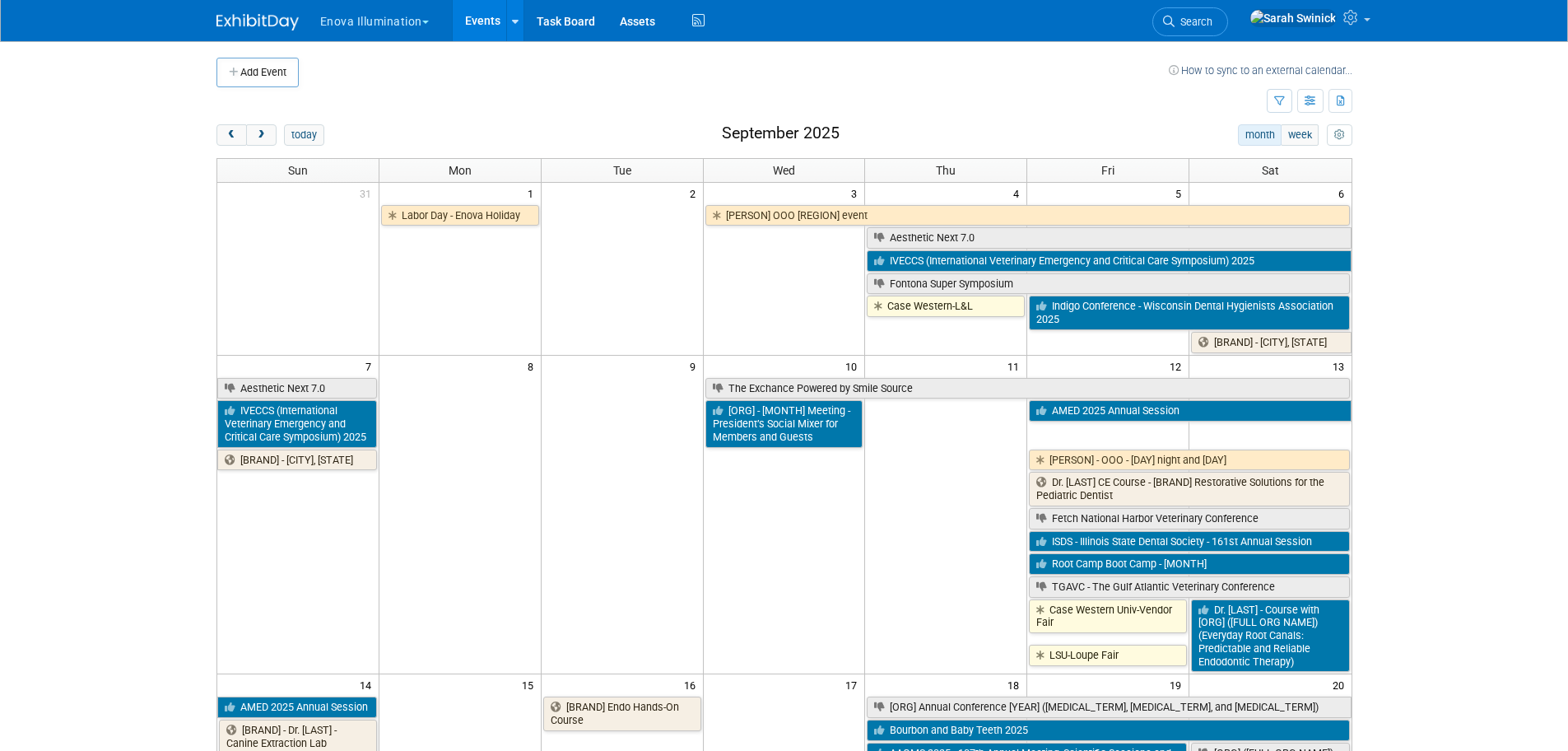 scroll, scrollTop: 0, scrollLeft: 0, axis: both 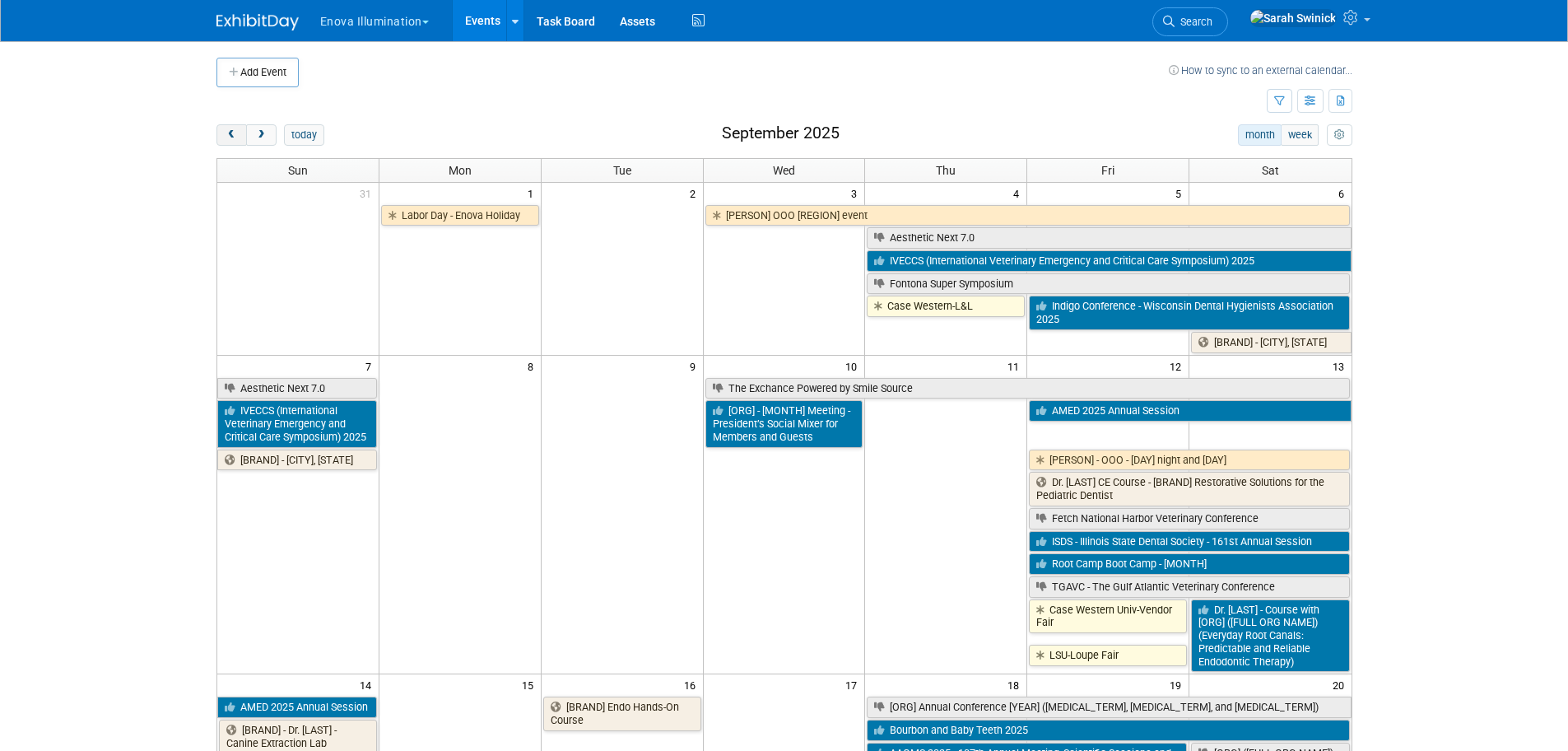 drag, startPoint x: 226, startPoint y: 134, endPoint x: 249, endPoint y: 149, distance: 27.45906 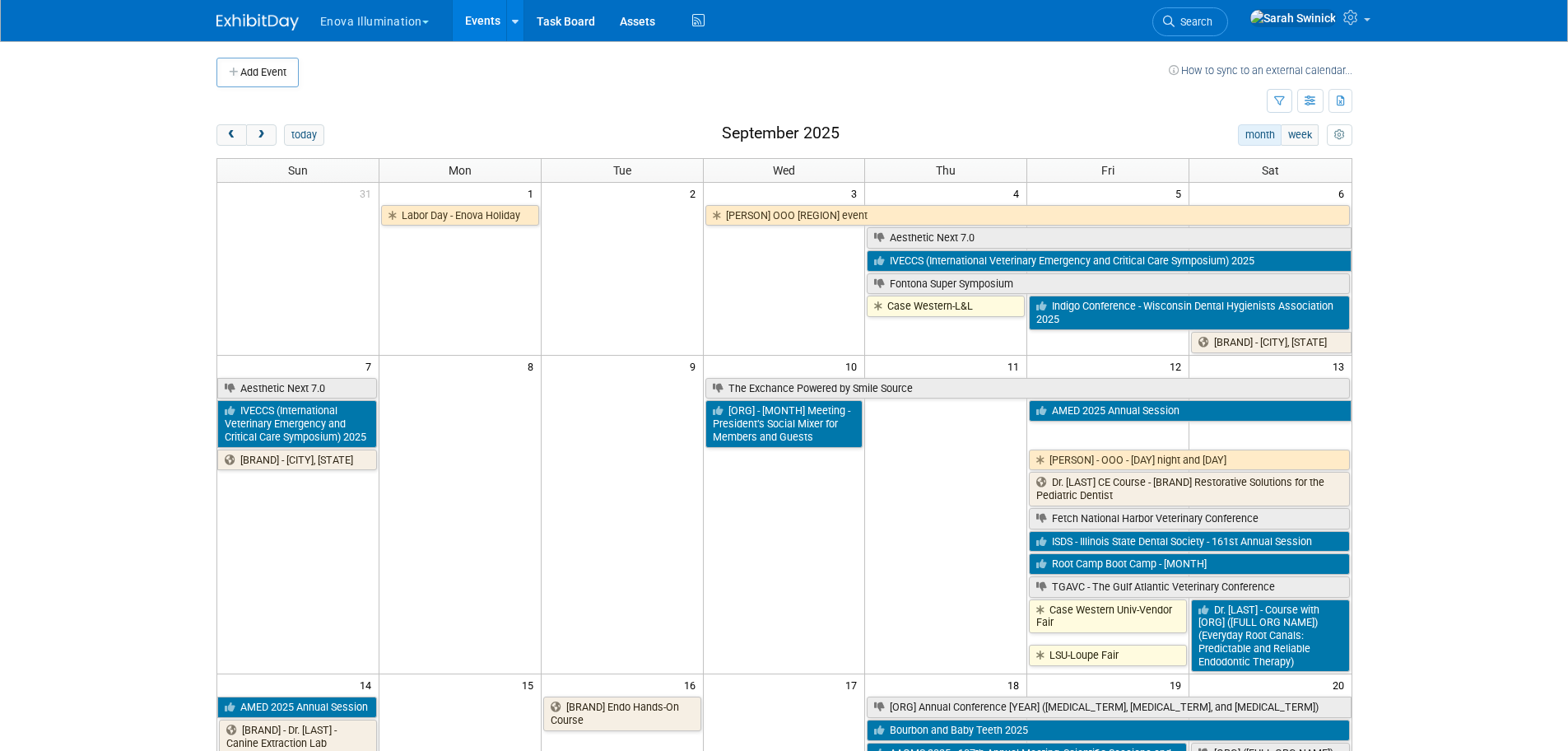 click at bounding box center (231, 135) 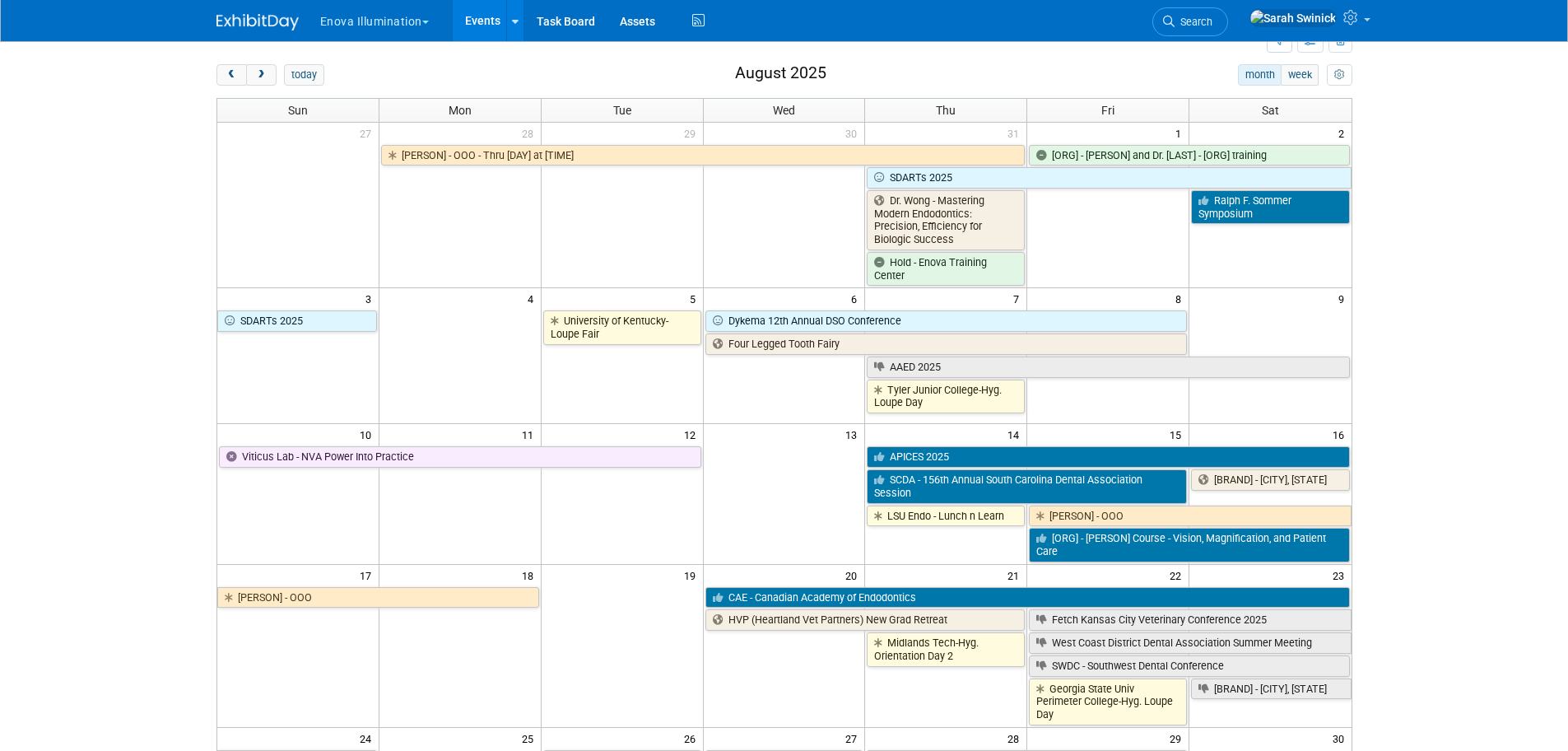 scroll, scrollTop: 0, scrollLeft: 0, axis: both 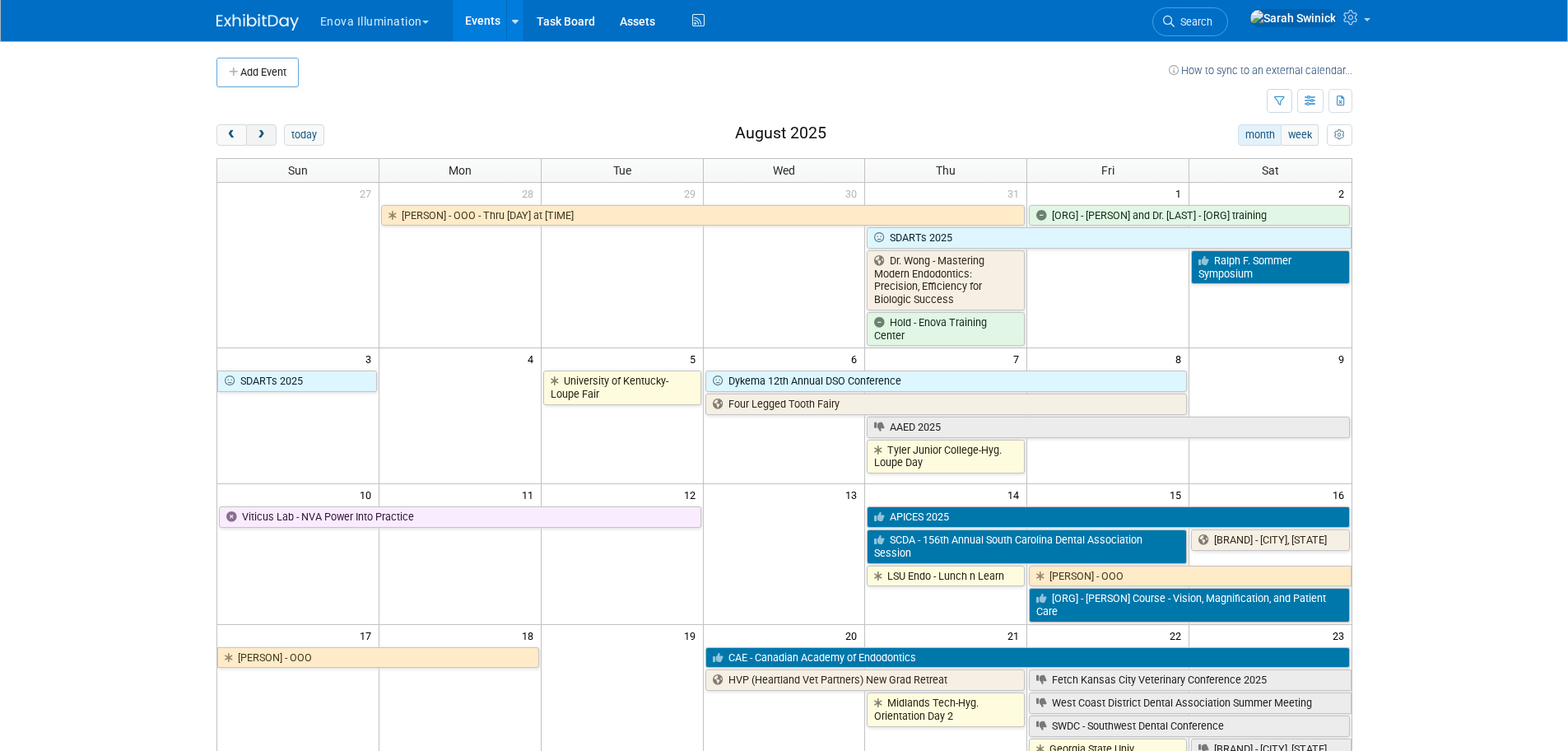 click at bounding box center (261, 135) 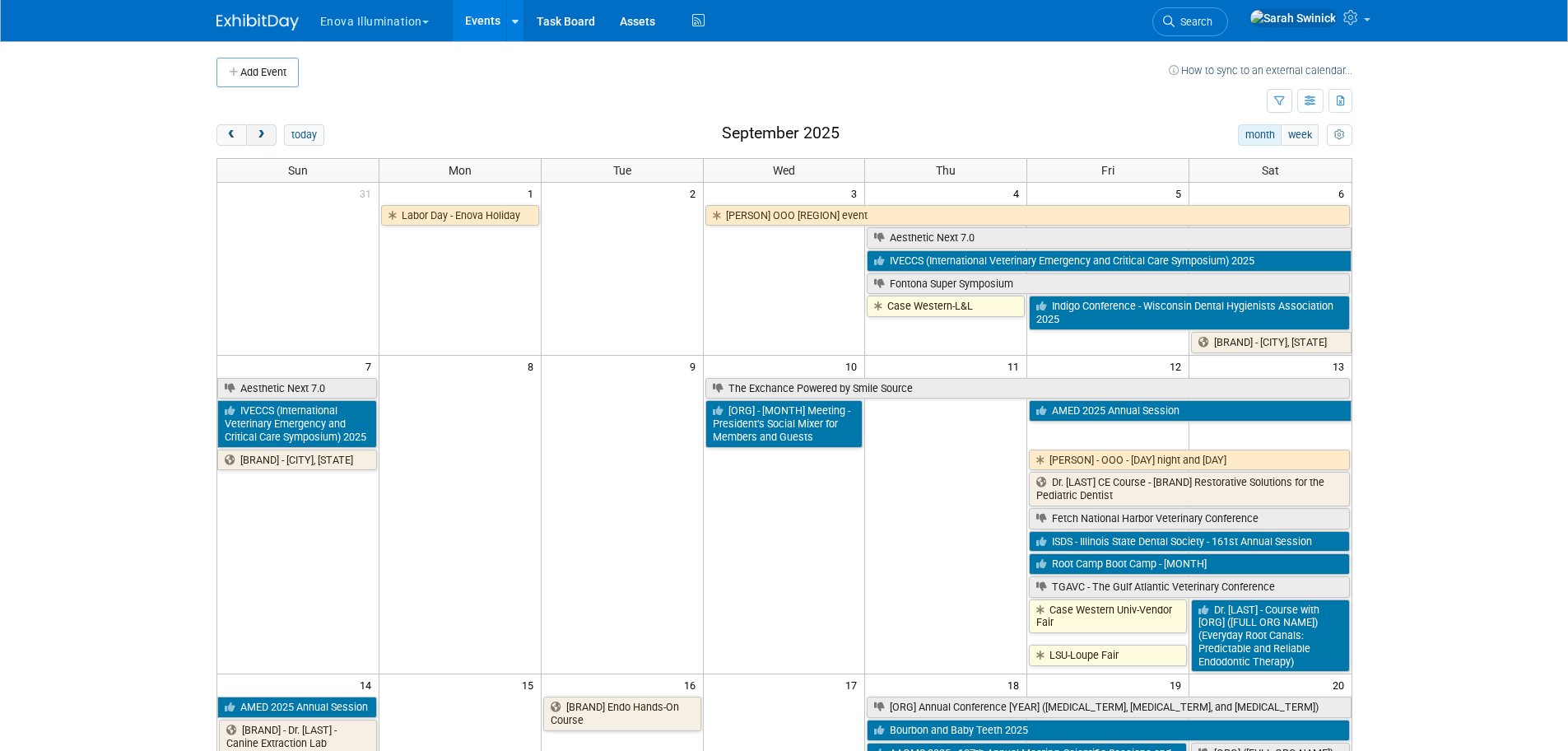 click at bounding box center [261, 135] 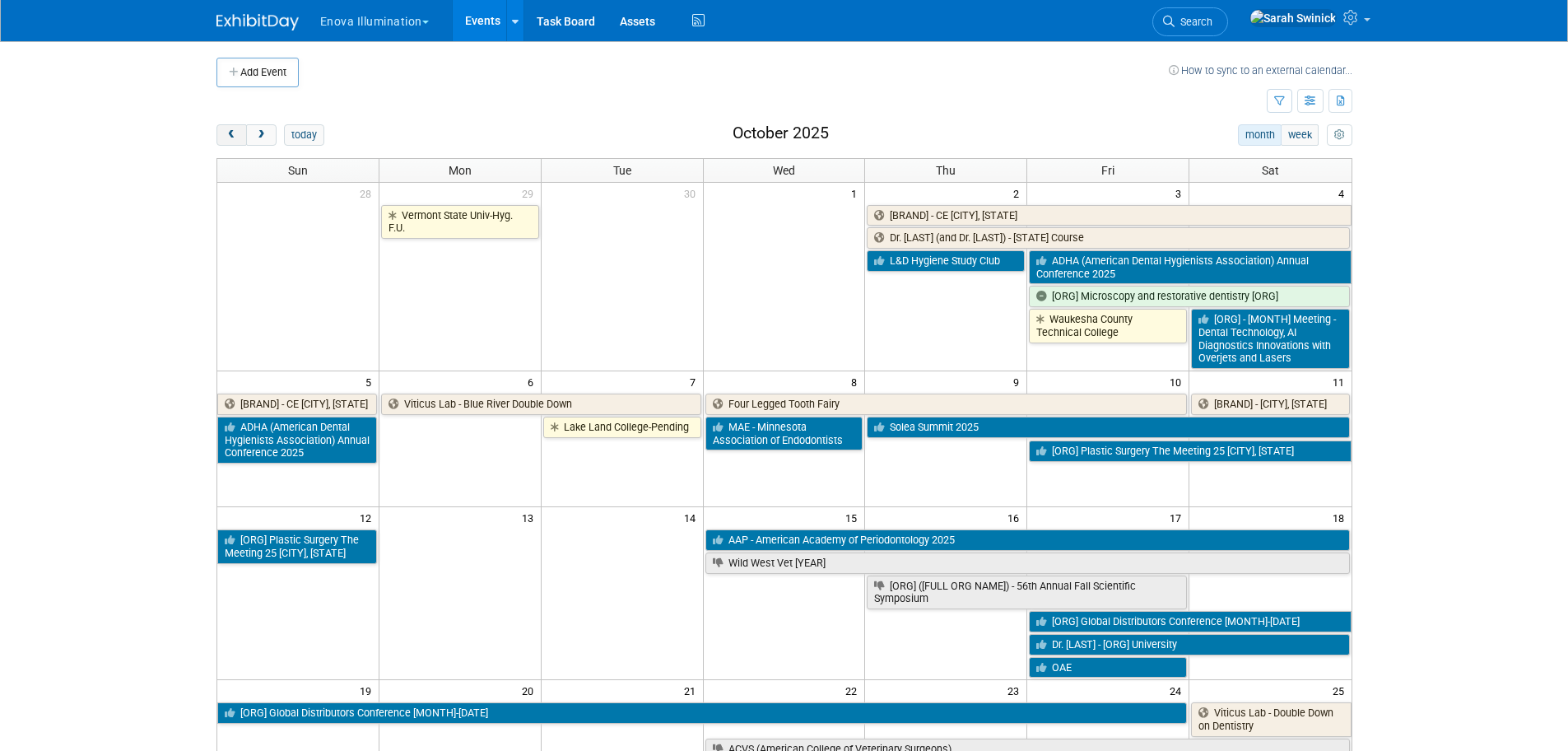 click at bounding box center [231, 135] 